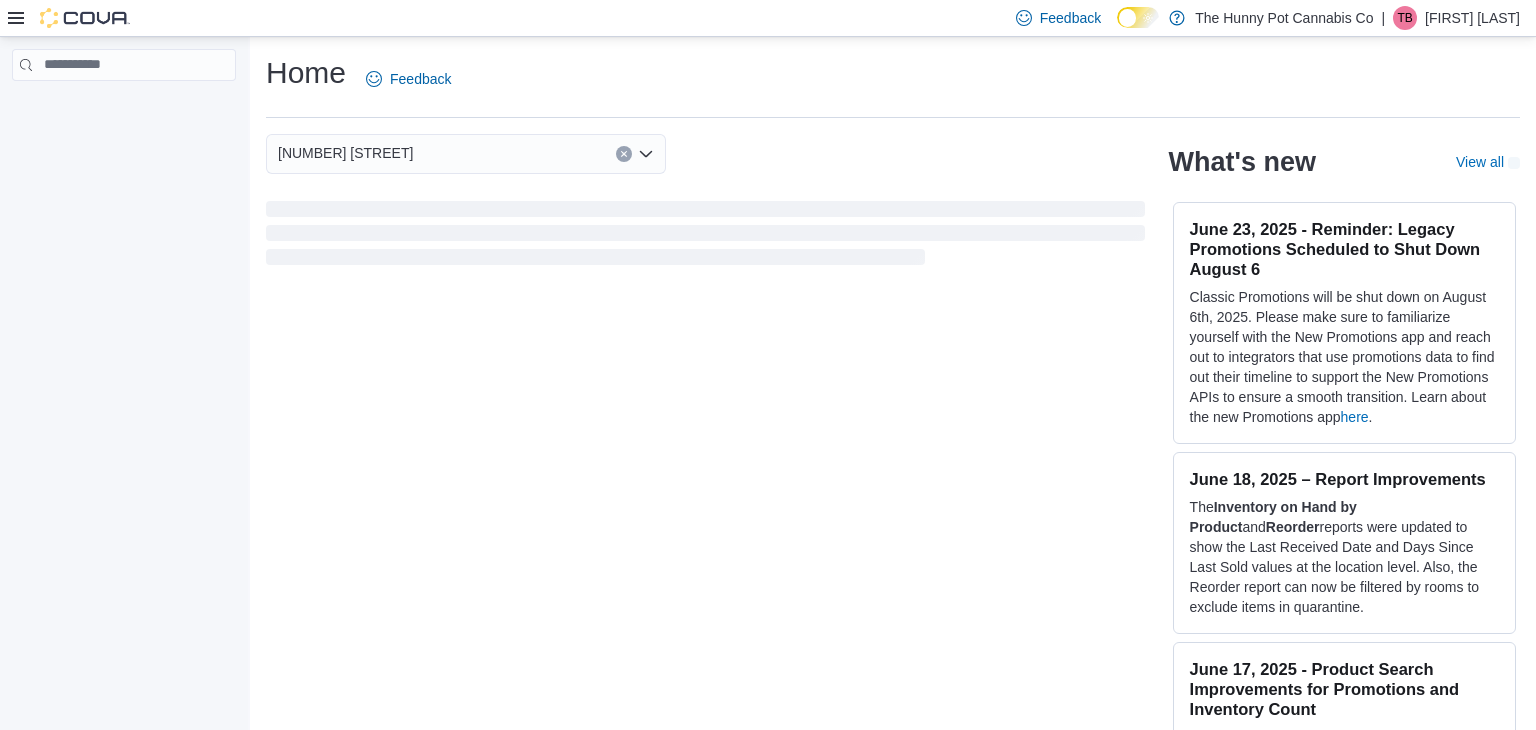scroll, scrollTop: 0, scrollLeft: 0, axis: both 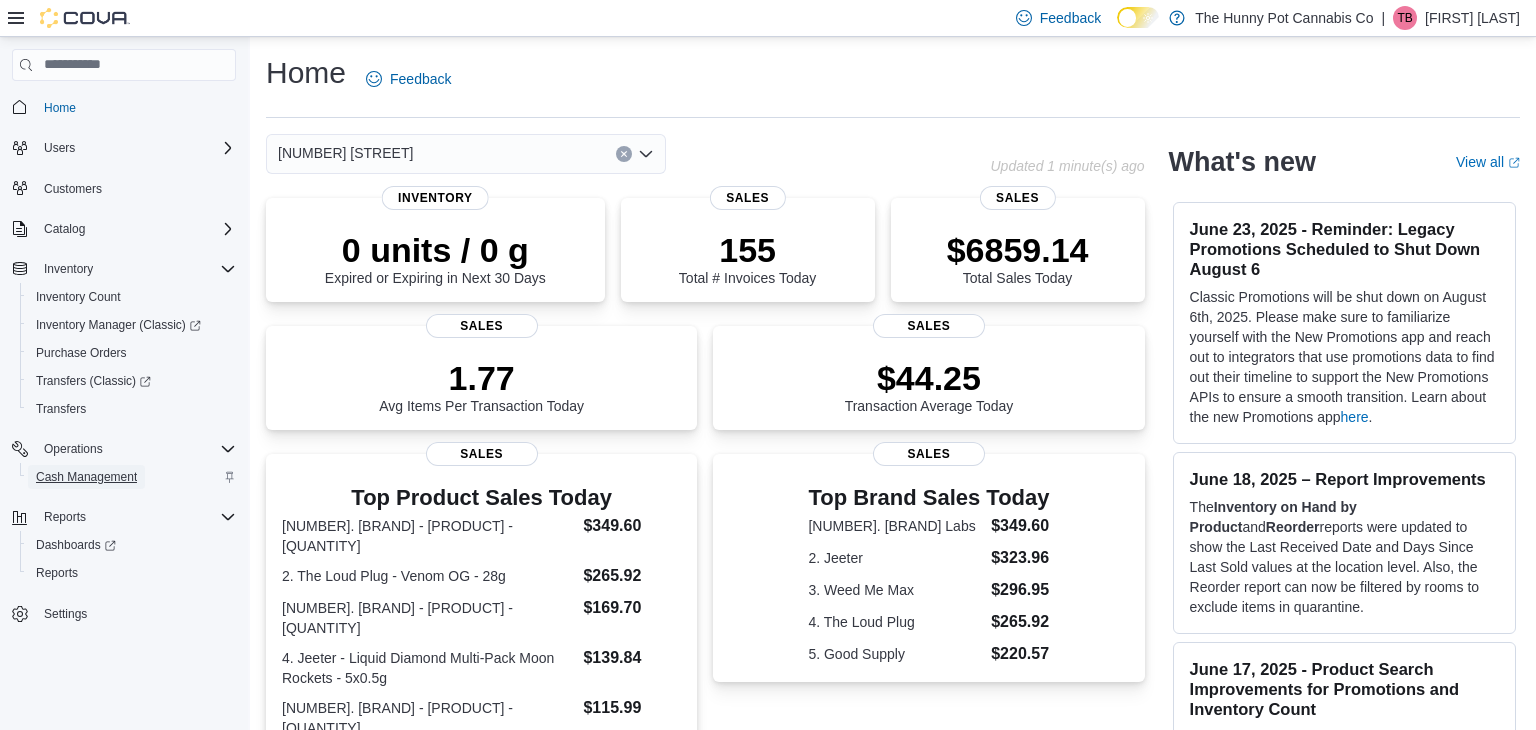 click on "Cash Management" at bounding box center [86, 477] 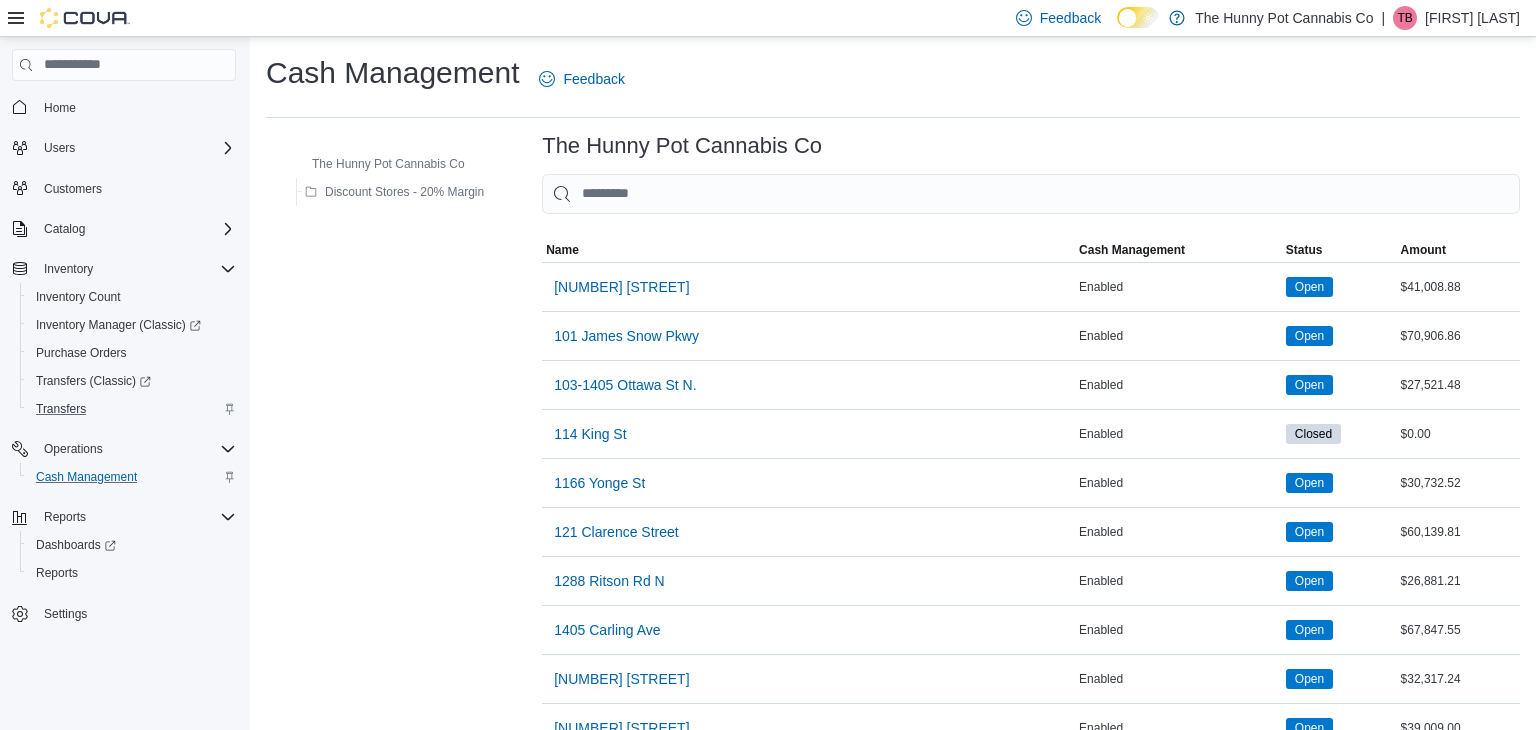 click at bounding box center (1031, 194) 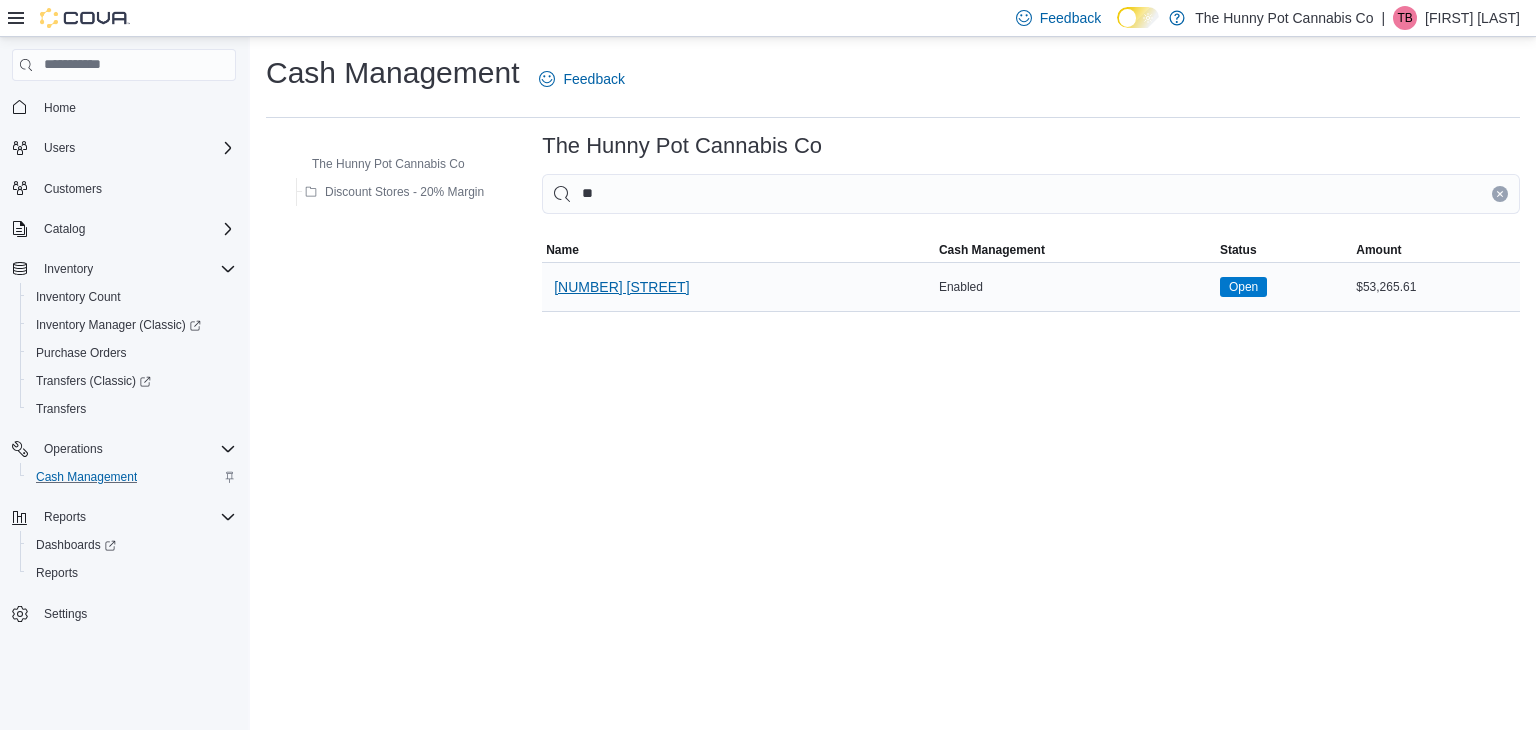 type on "**" 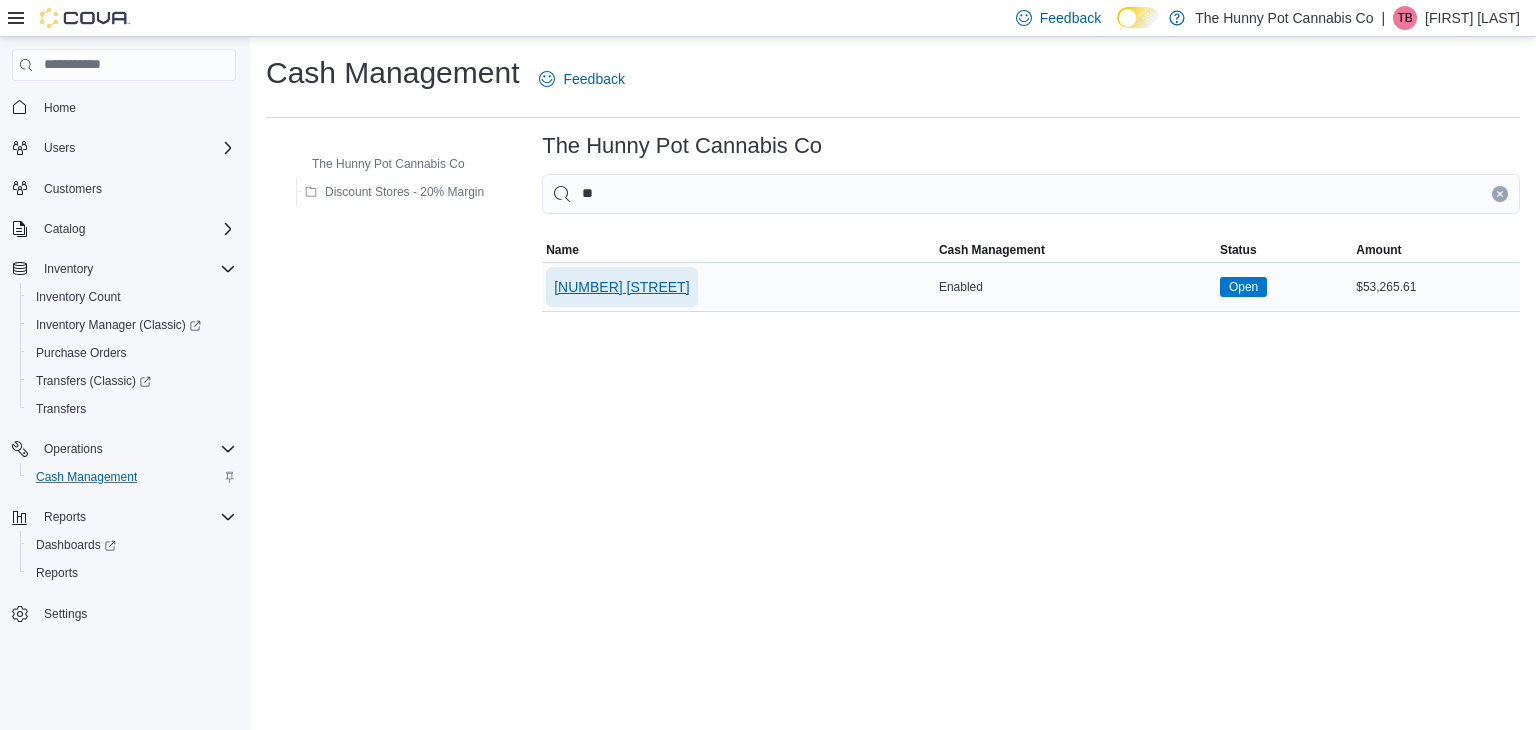 click on "[NUMBER] [STREET]" at bounding box center (621, 287) 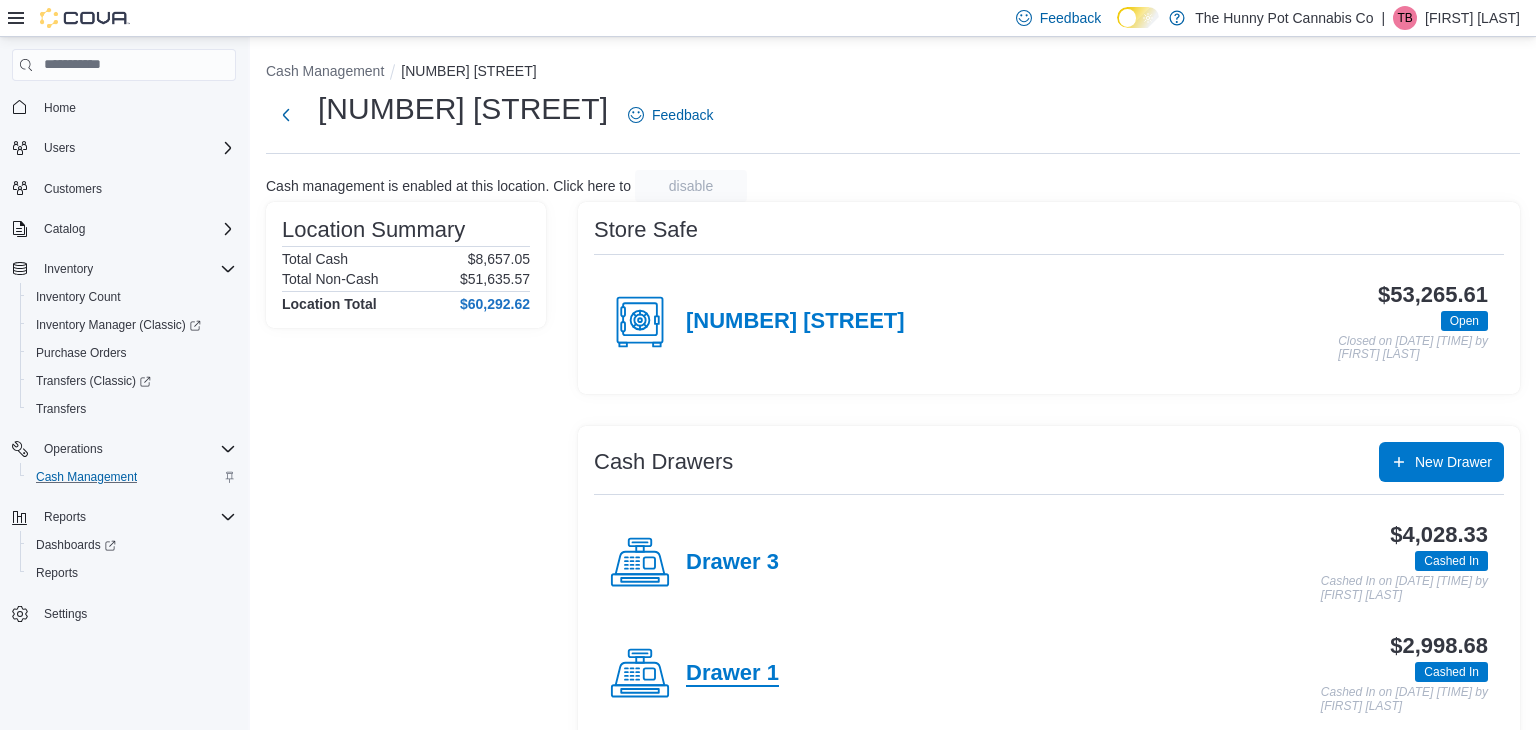 click on "Drawer 1" at bounding box center [732, 674] 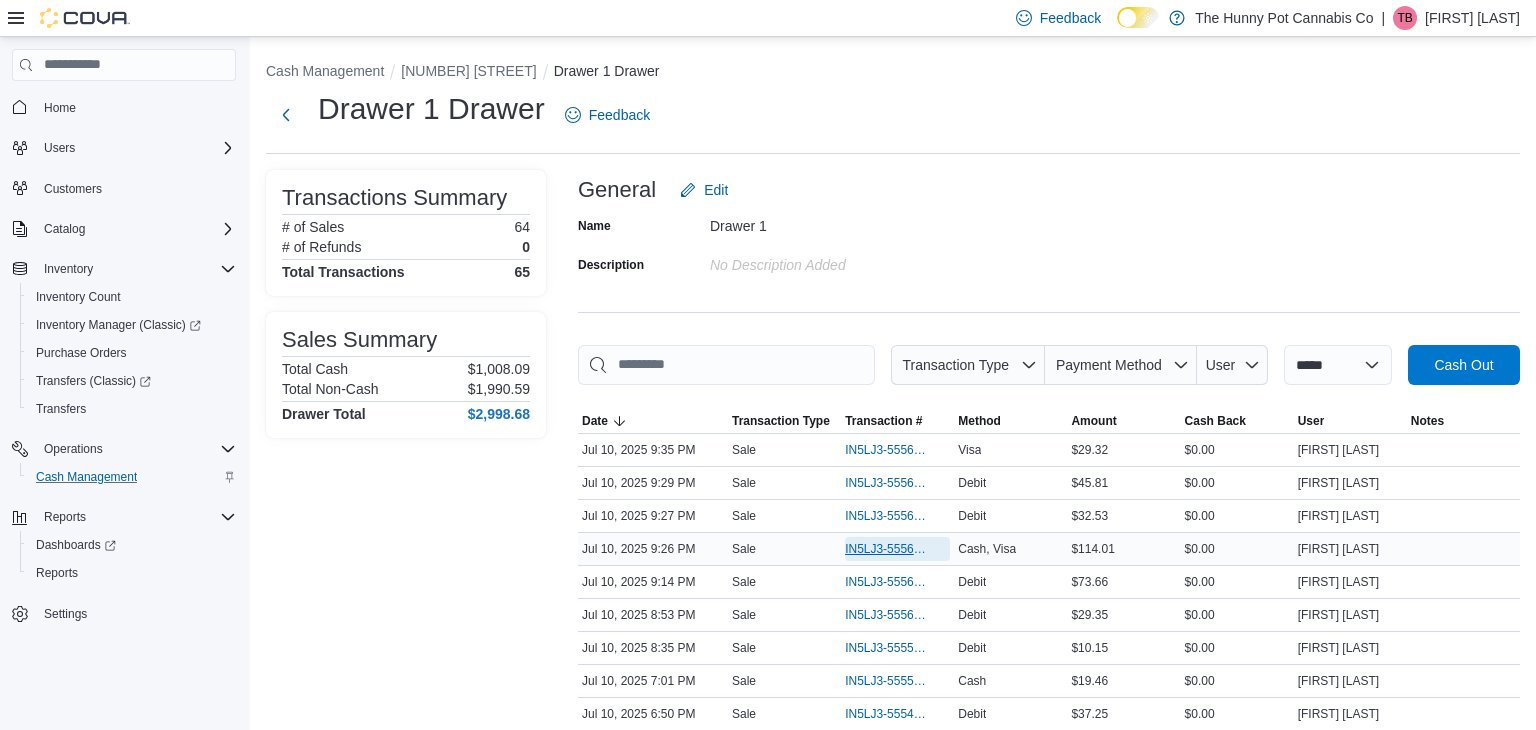 click on "IN5LJ3-5556454" at bounding box center (887, 549) 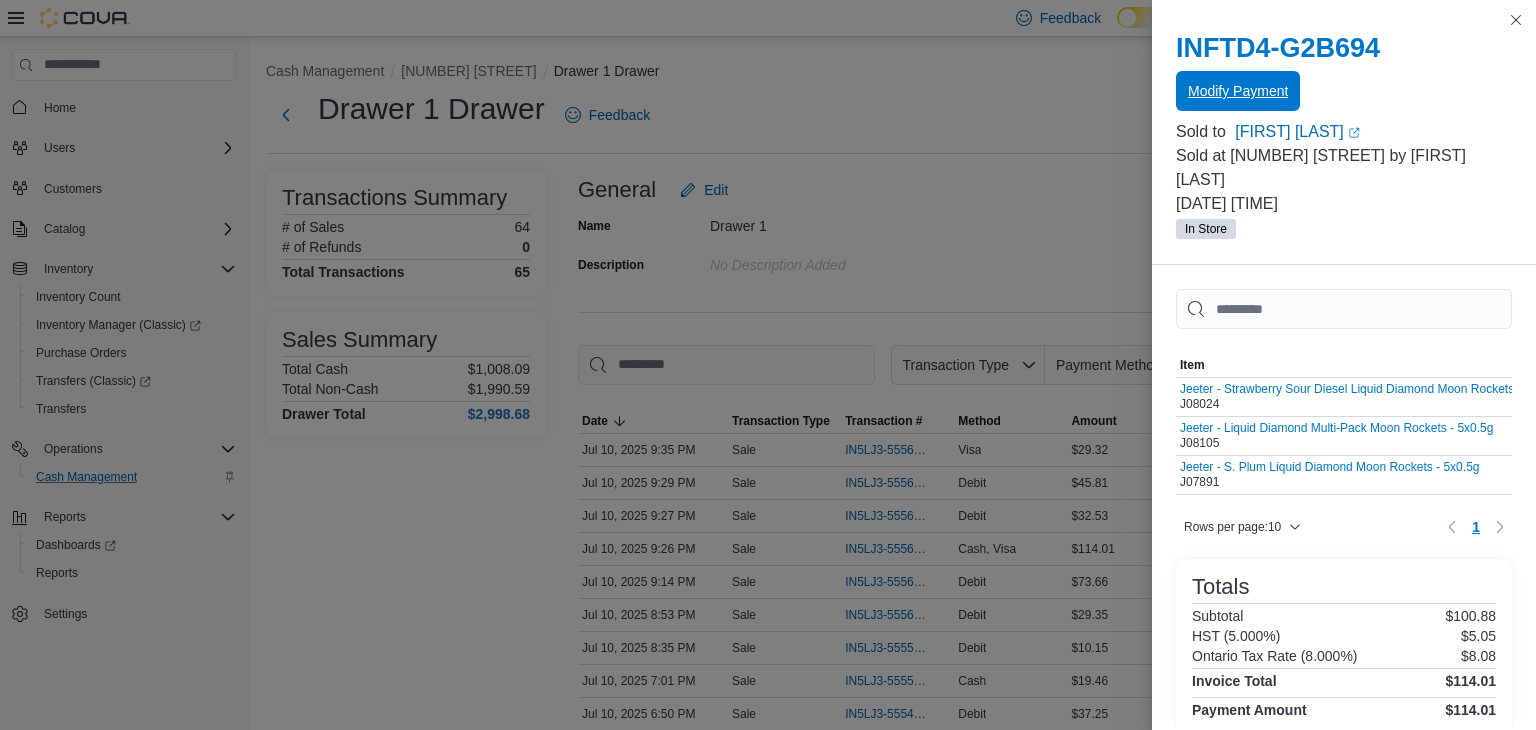 click on "Modify Payment" at bounding box center (1238, 91) 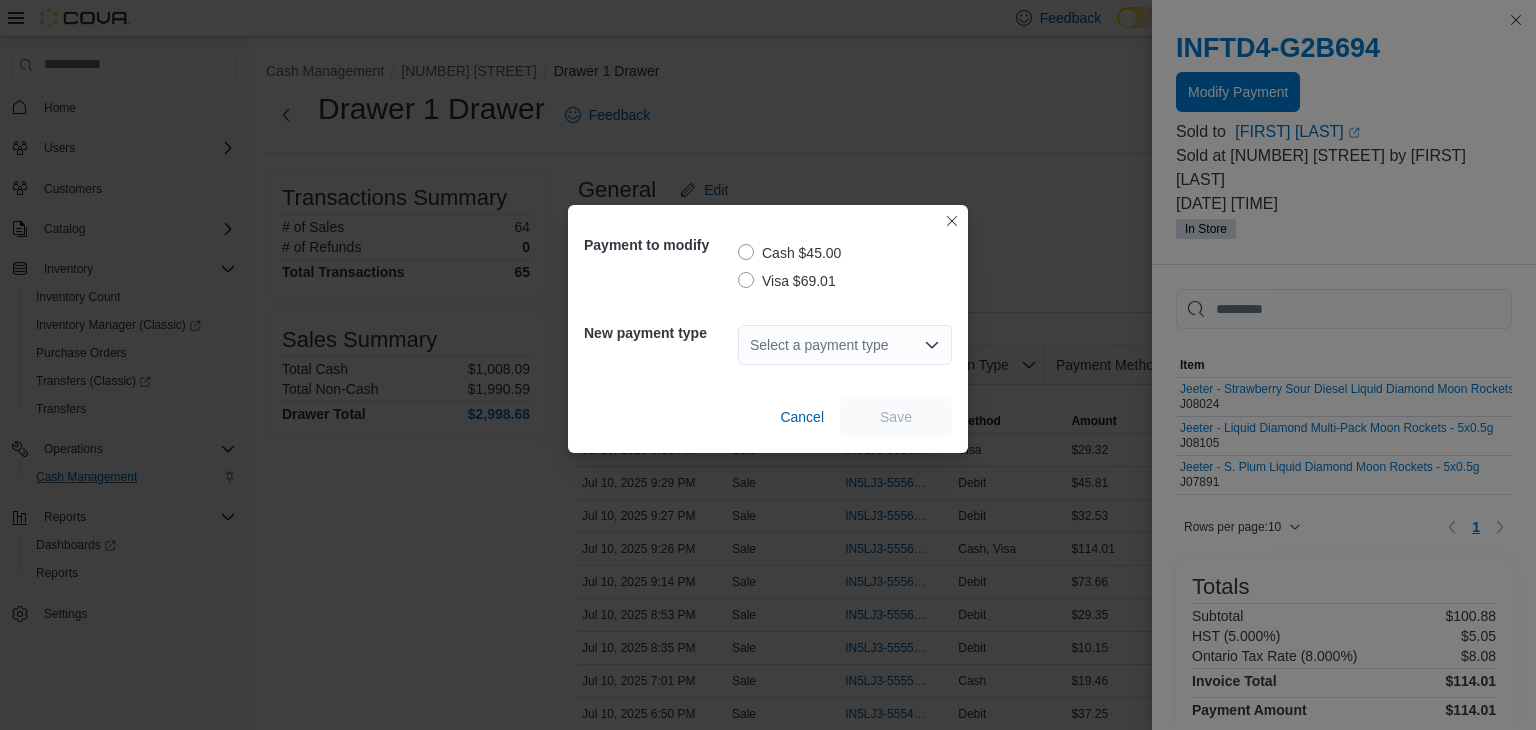 click on "Visa $69.01" at bounding box center (787, 281) 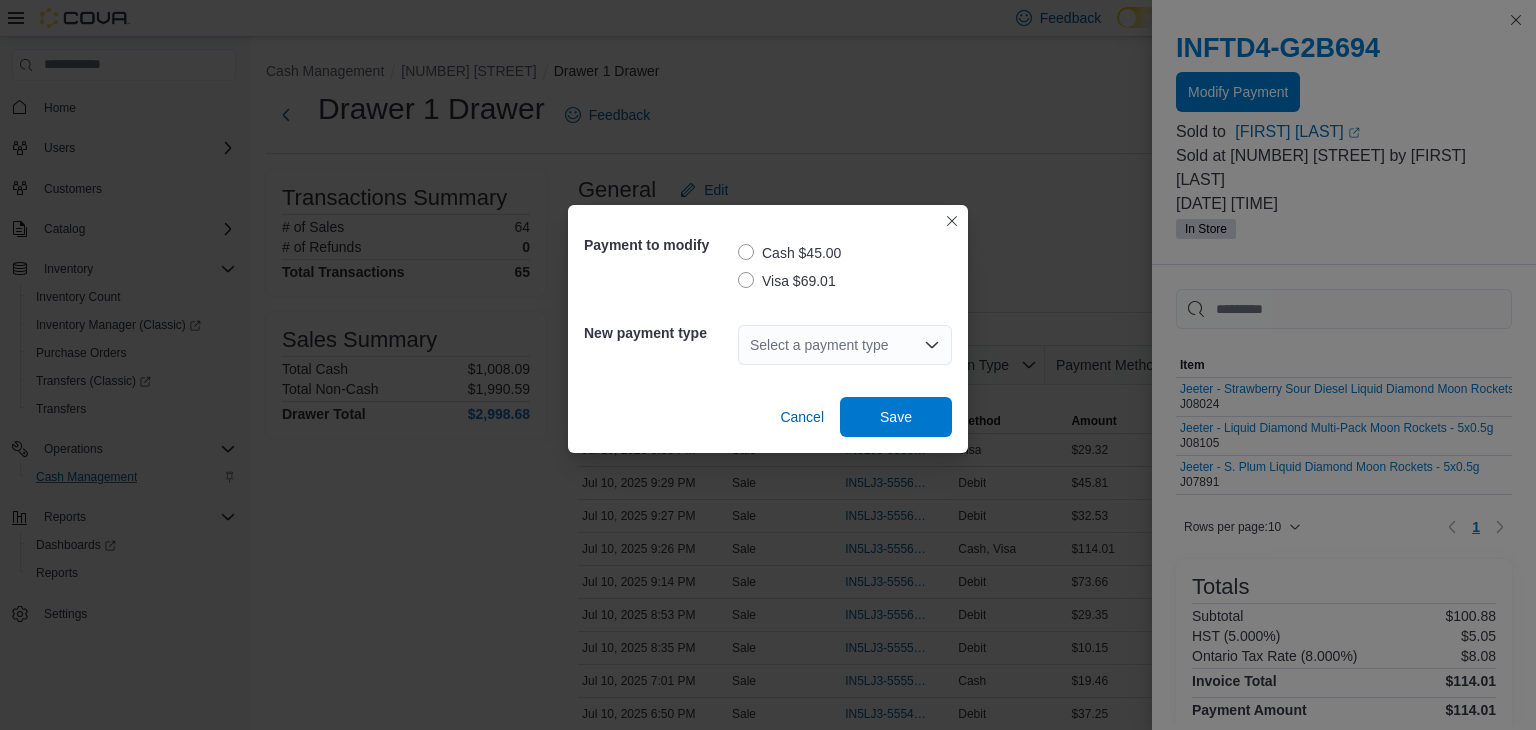 click on "Select a payment type" at bounding box center (845, 345) 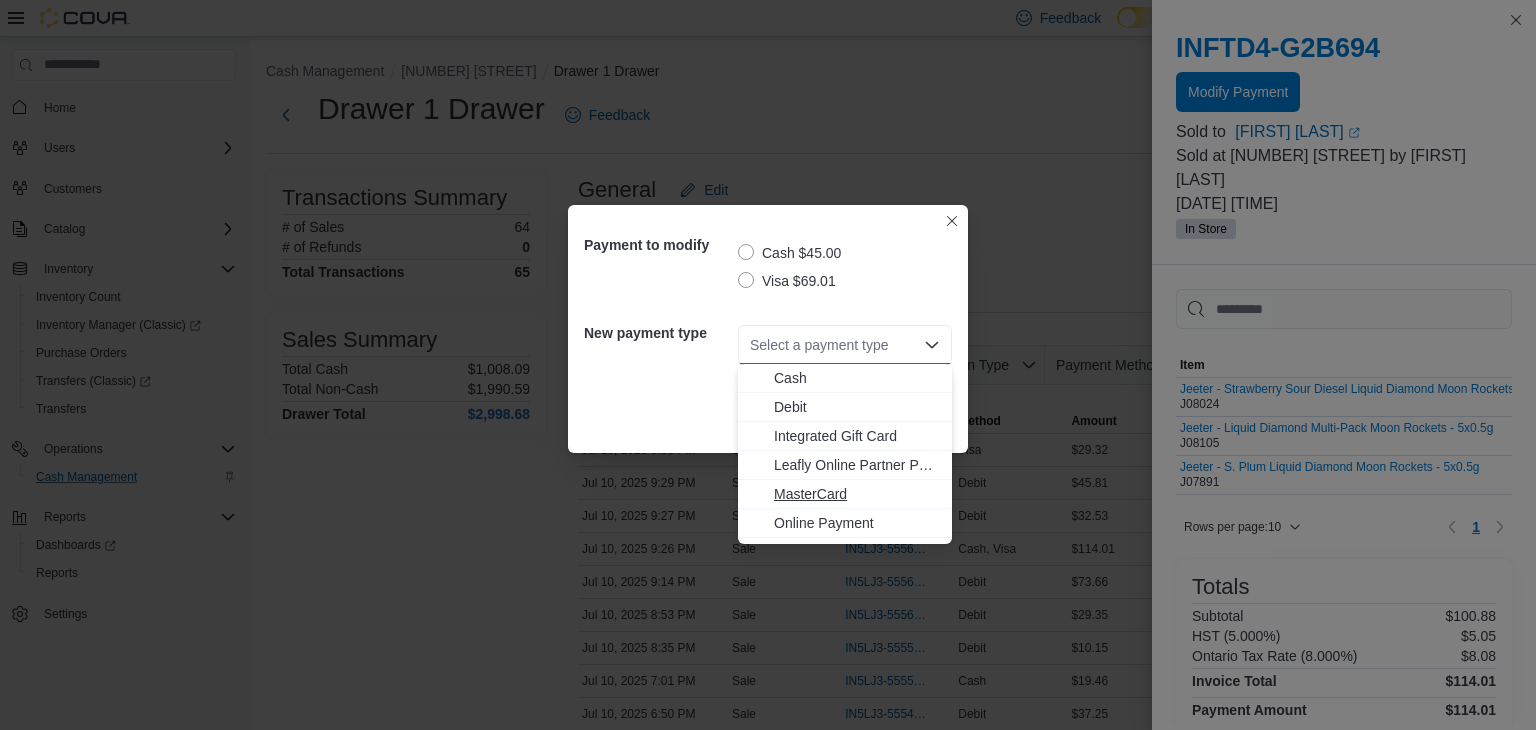 click on "MasterCard" at bounding box center [857, 494] 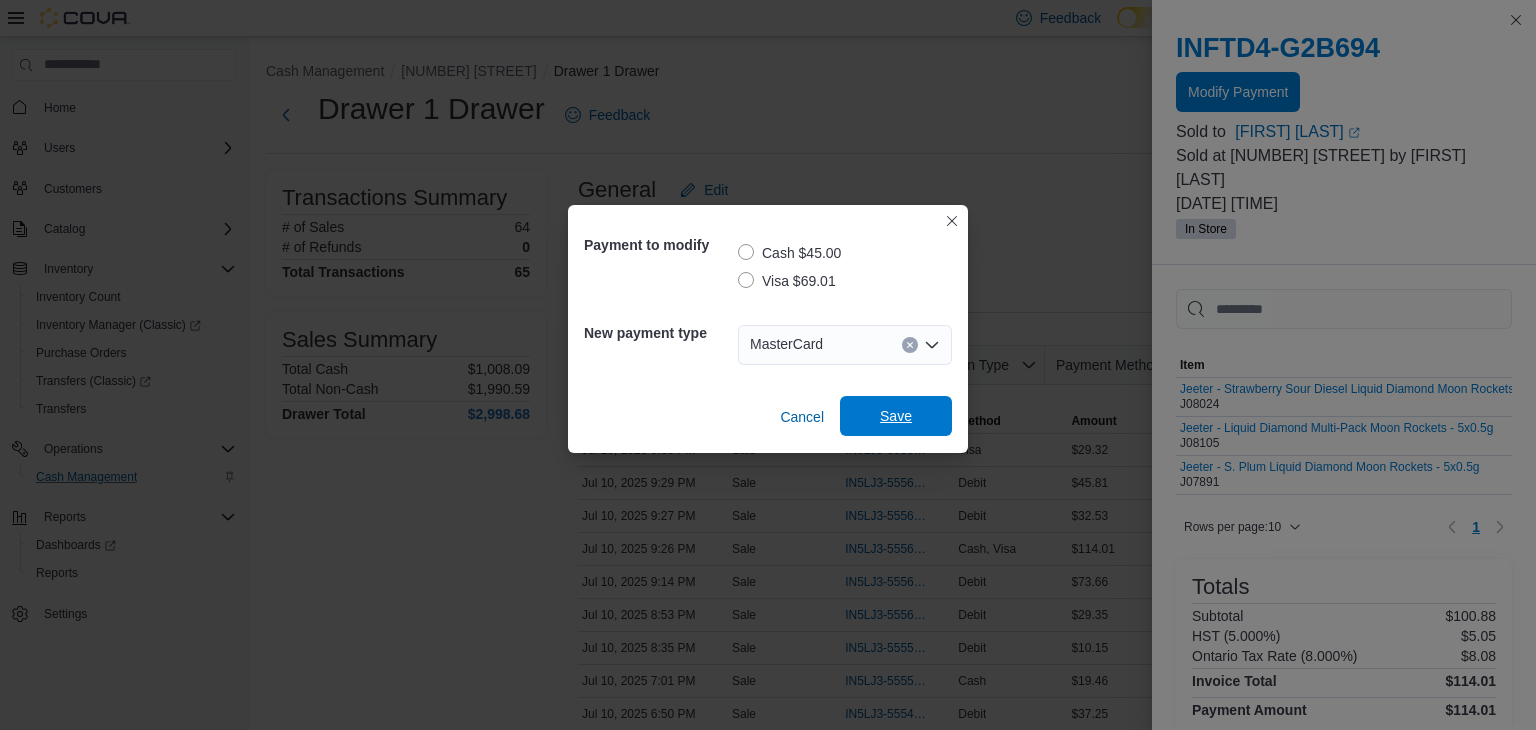 click on "Save" at bounding box center [896, 416] 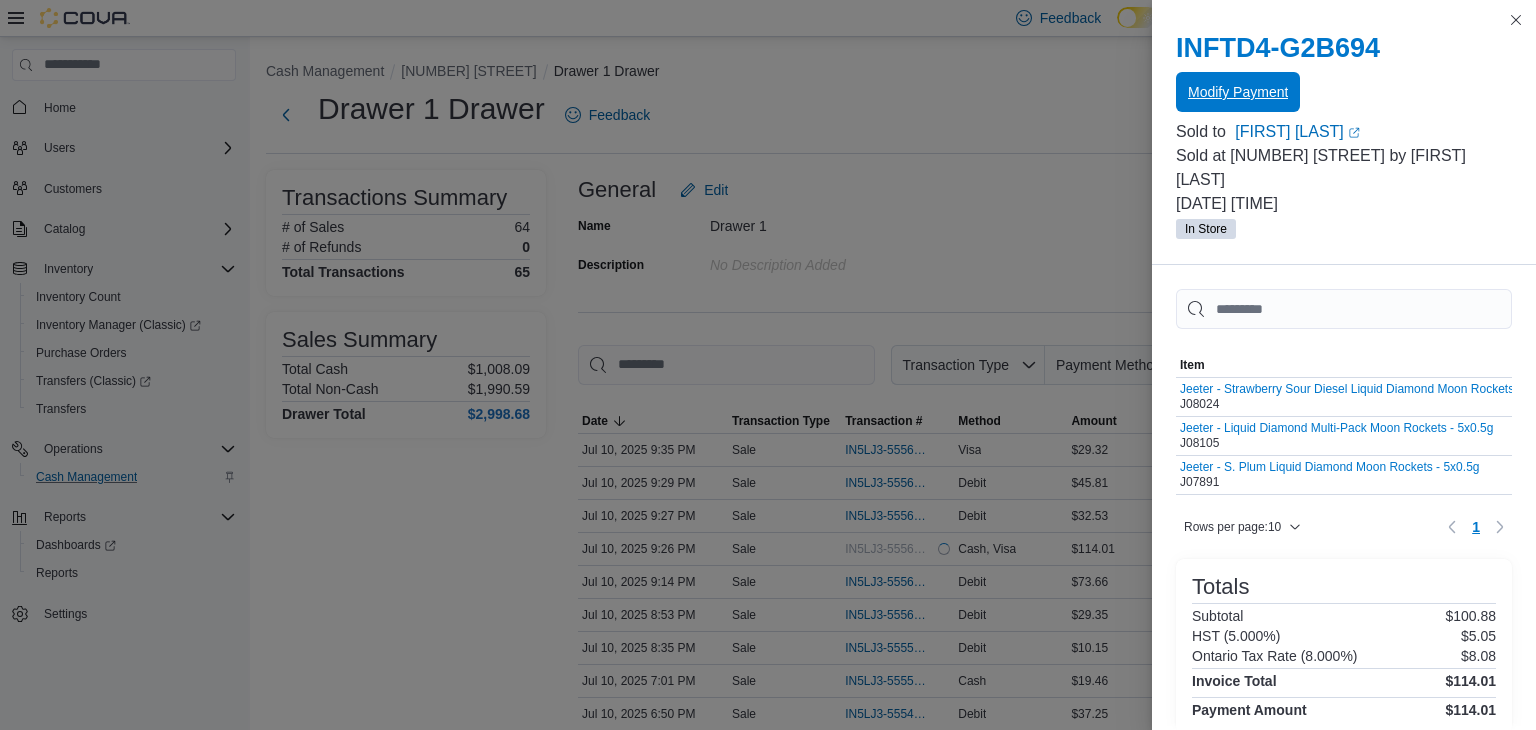 scroll, scrollTop: 0, scrollLeft: 0, axis: both 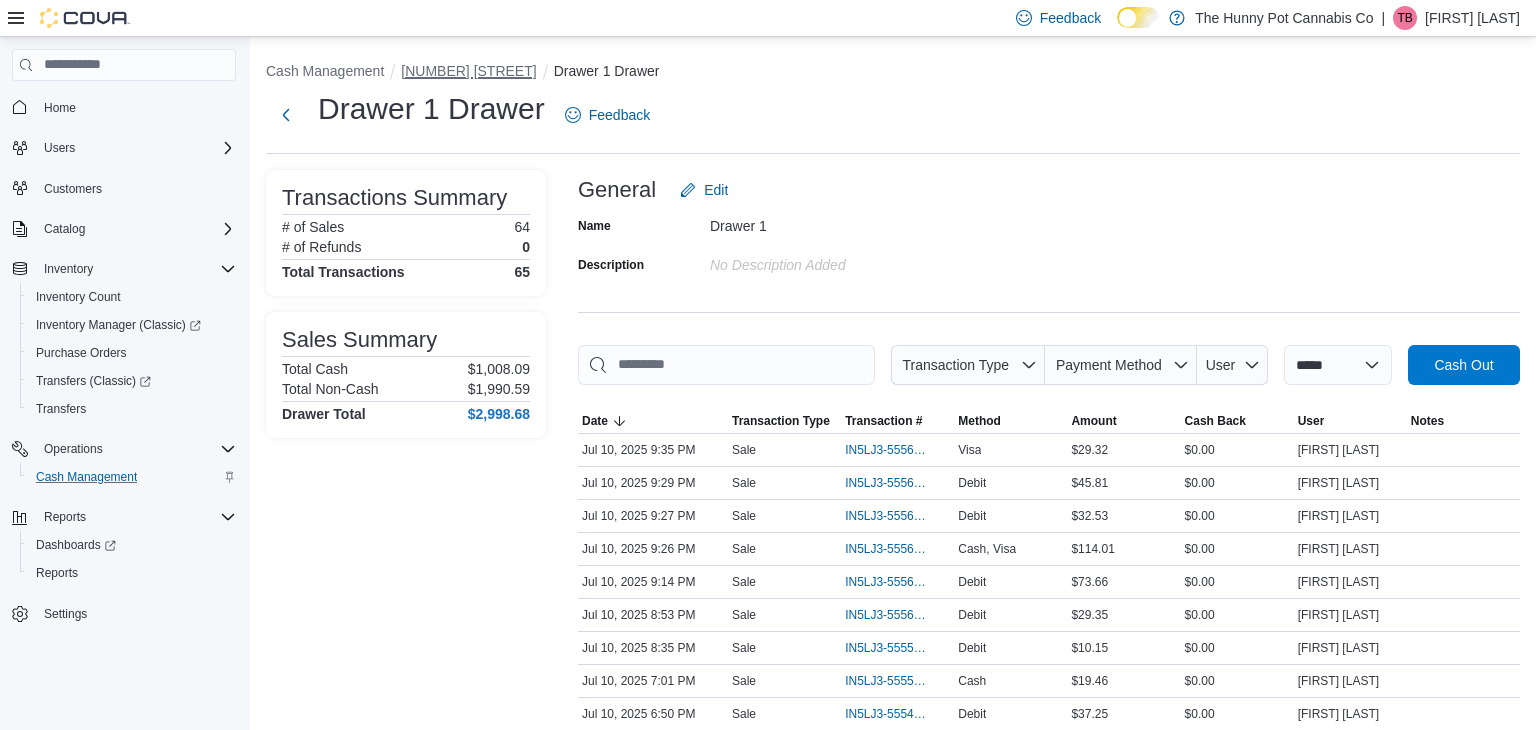 click on "[NUMBER] [STREET]" at bounding box center (468, 71) 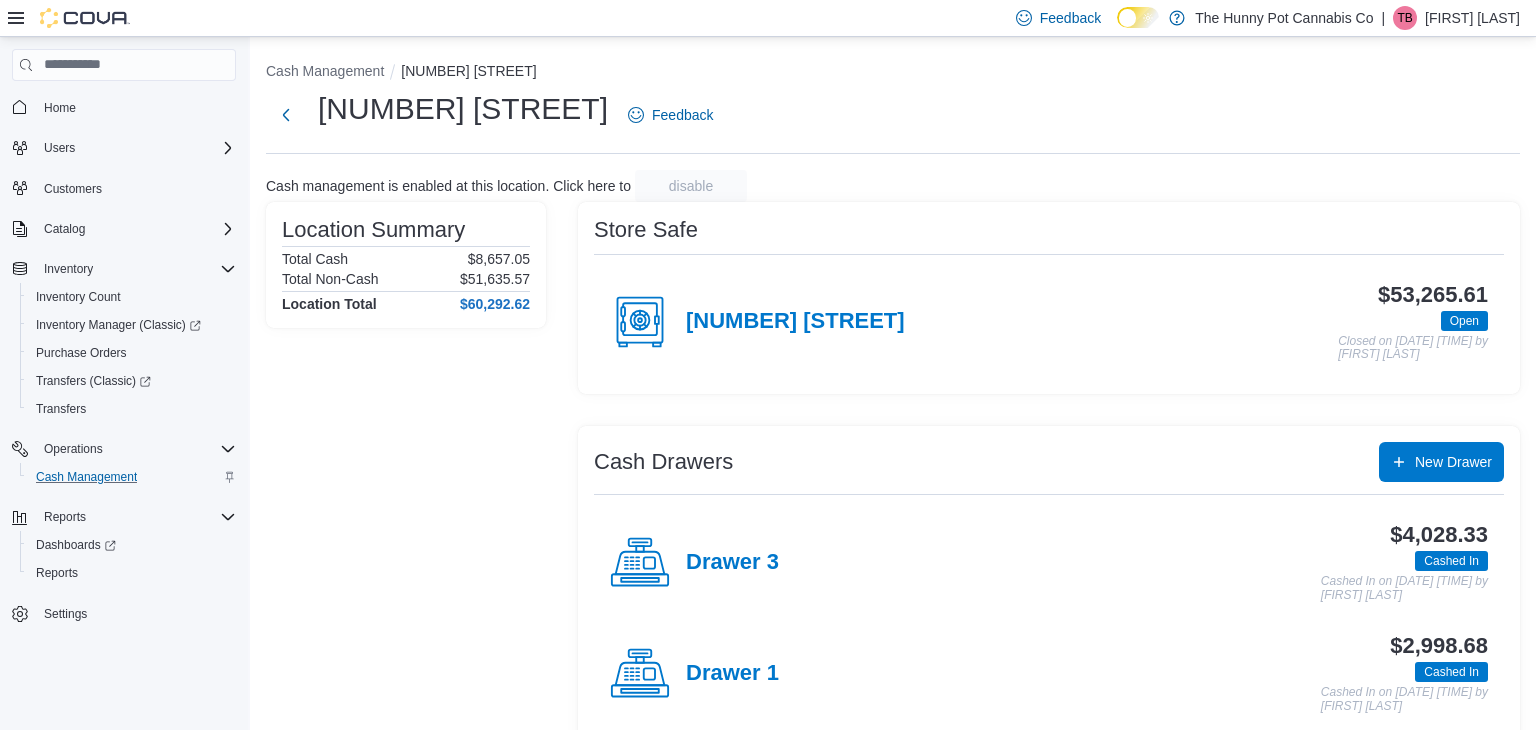 click on "Drawer 3" at bounding box center [694, 563] 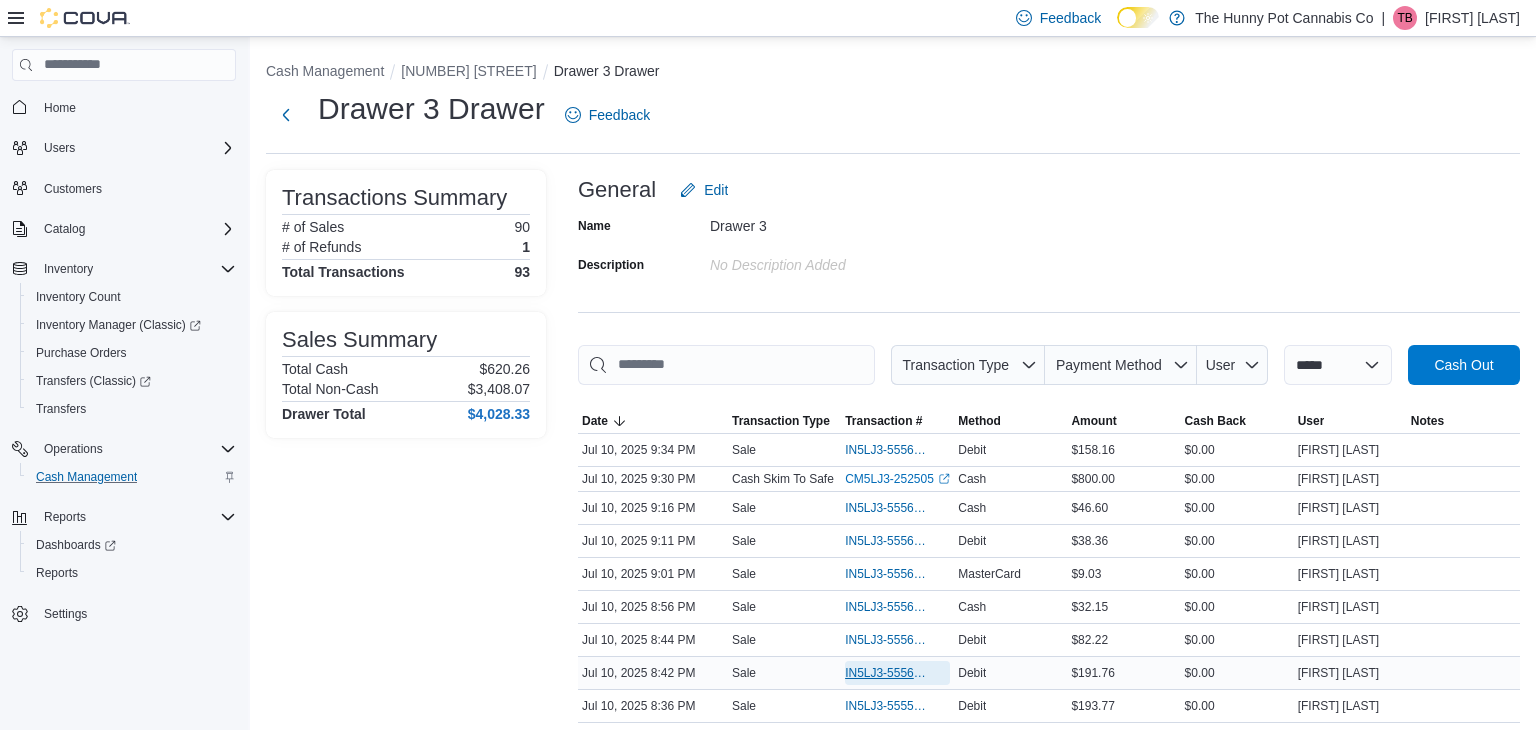 click on "IN5LJ3-5556021" at bounding box center (887, 673) 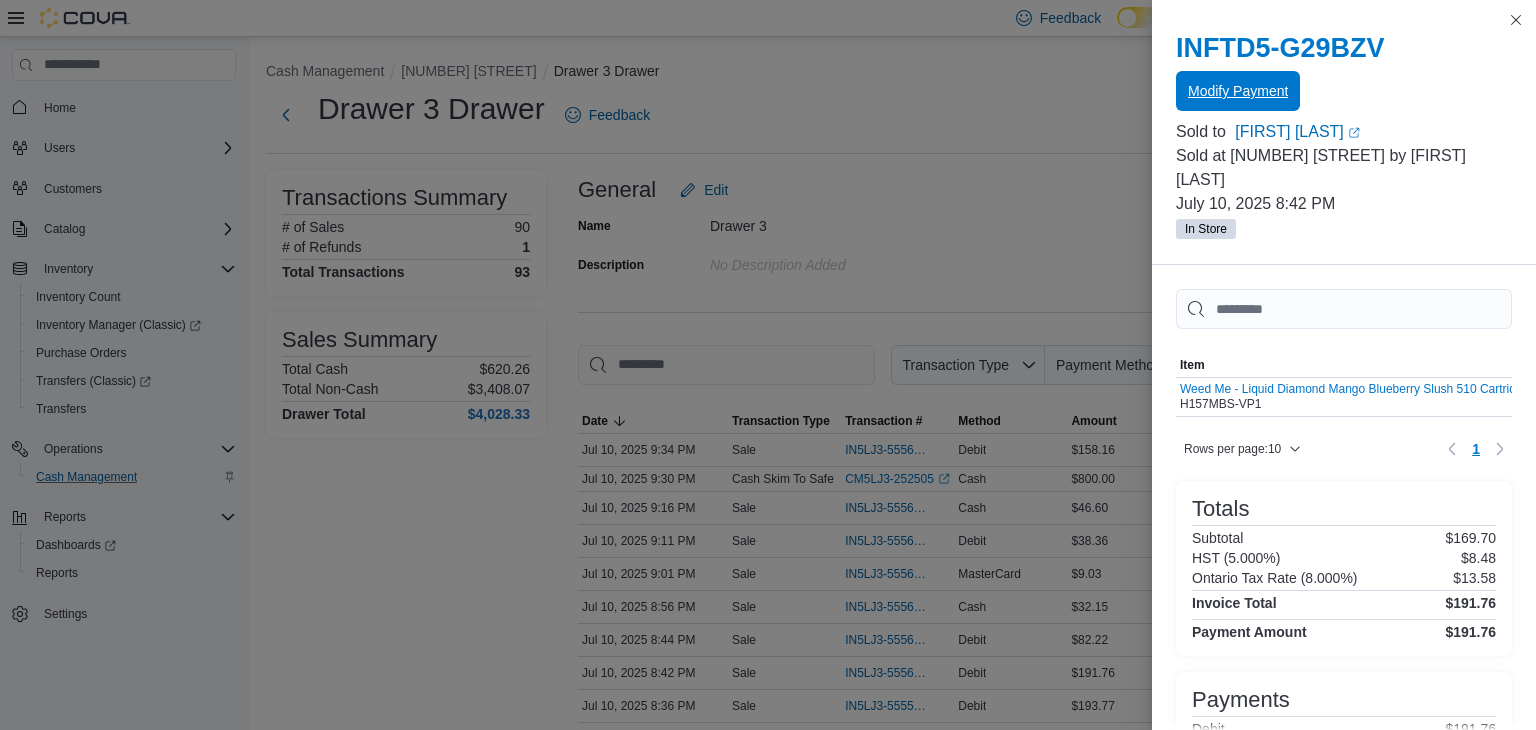 click on "Modify Payment" at bounding box center (1238, 91) 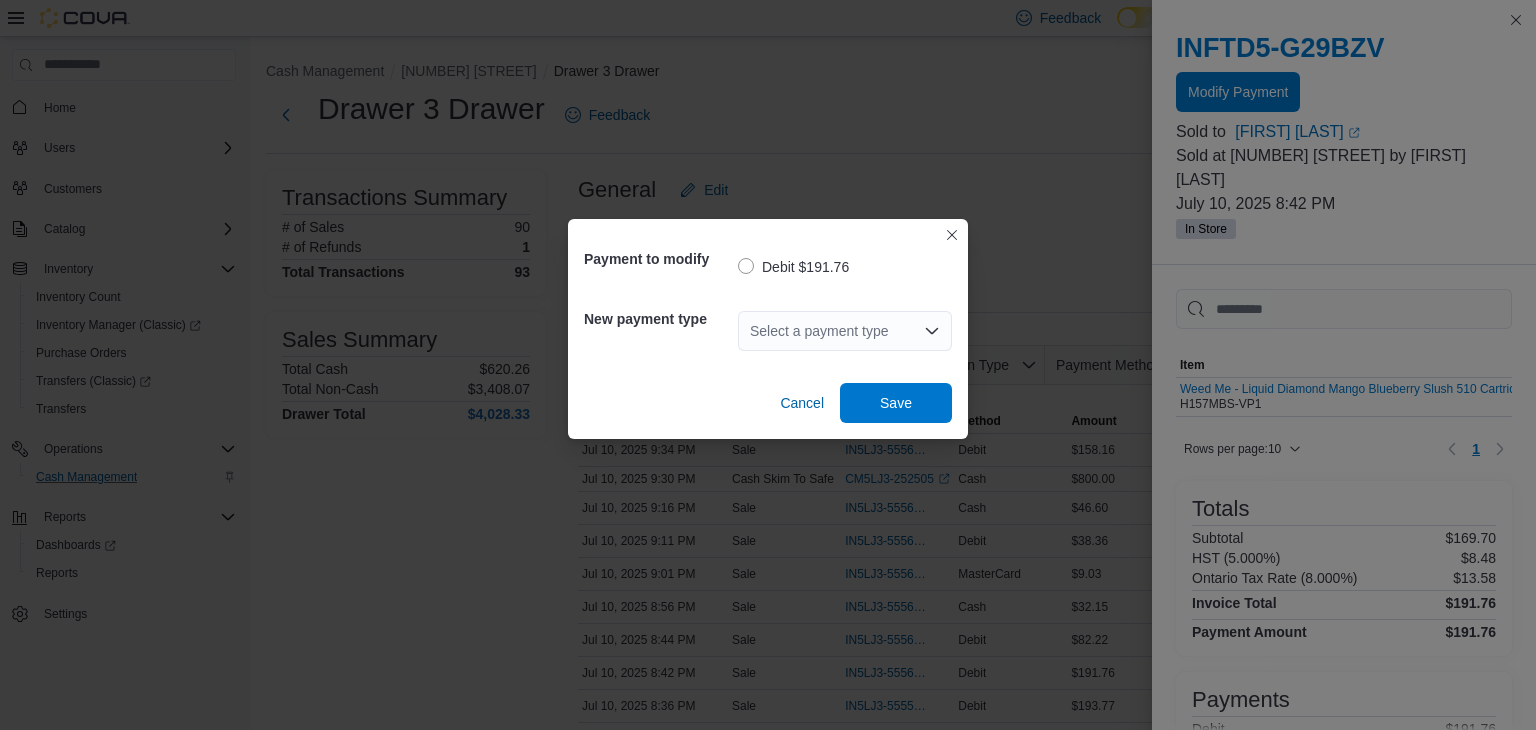click on "Select a payment type" at bounding box center [845, 331] 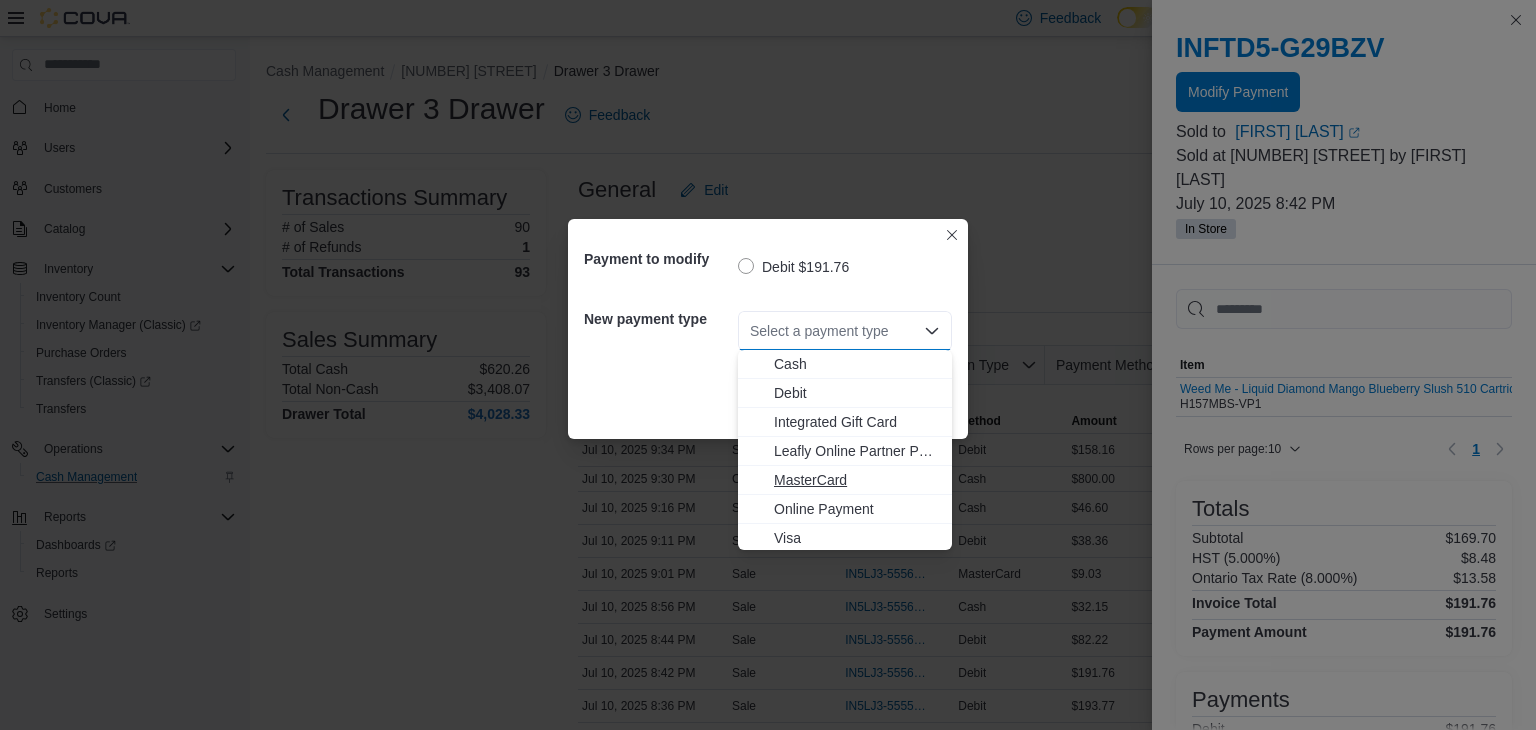 click on "MasterCard" at bounding box center (857, 480) 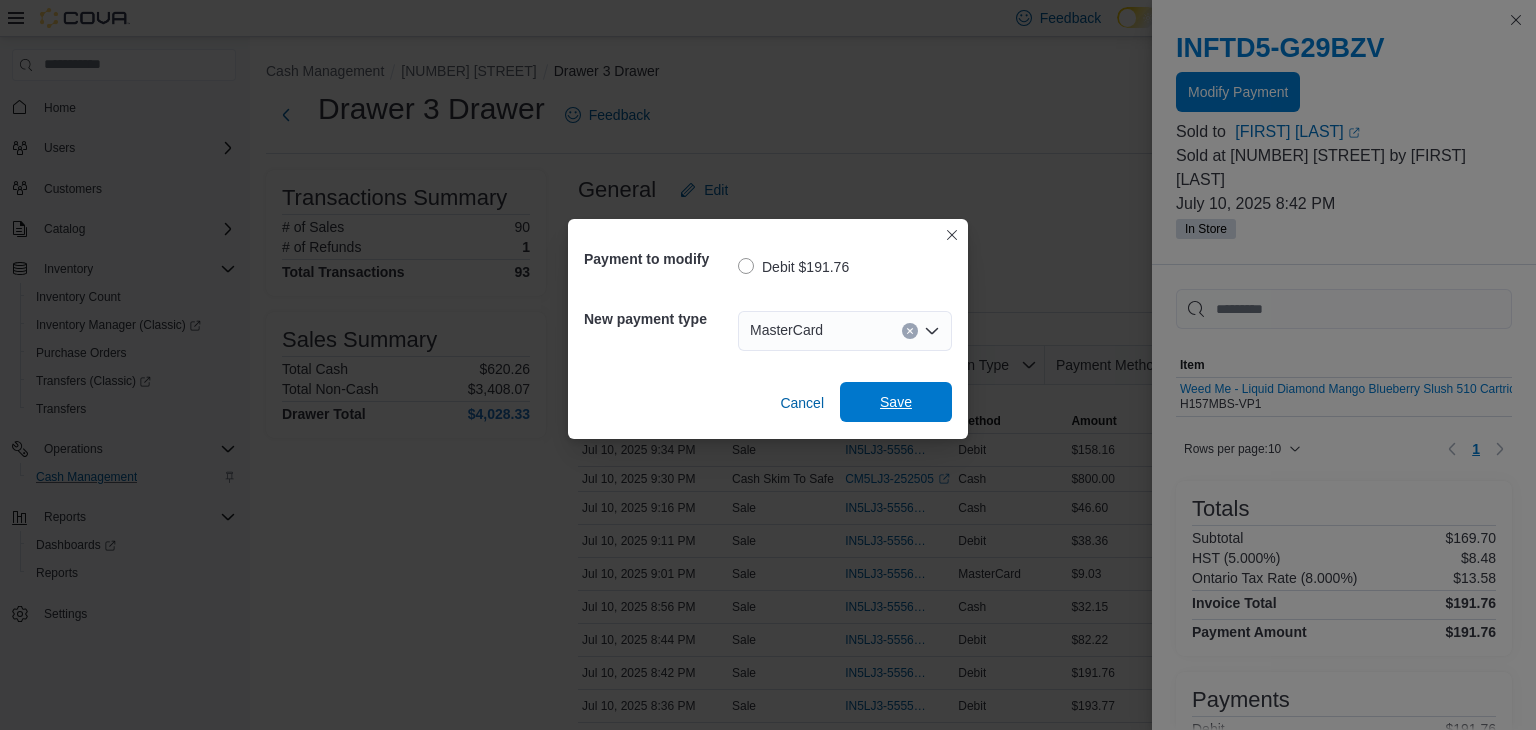 click on "Save" at bounding box center [896, 402] 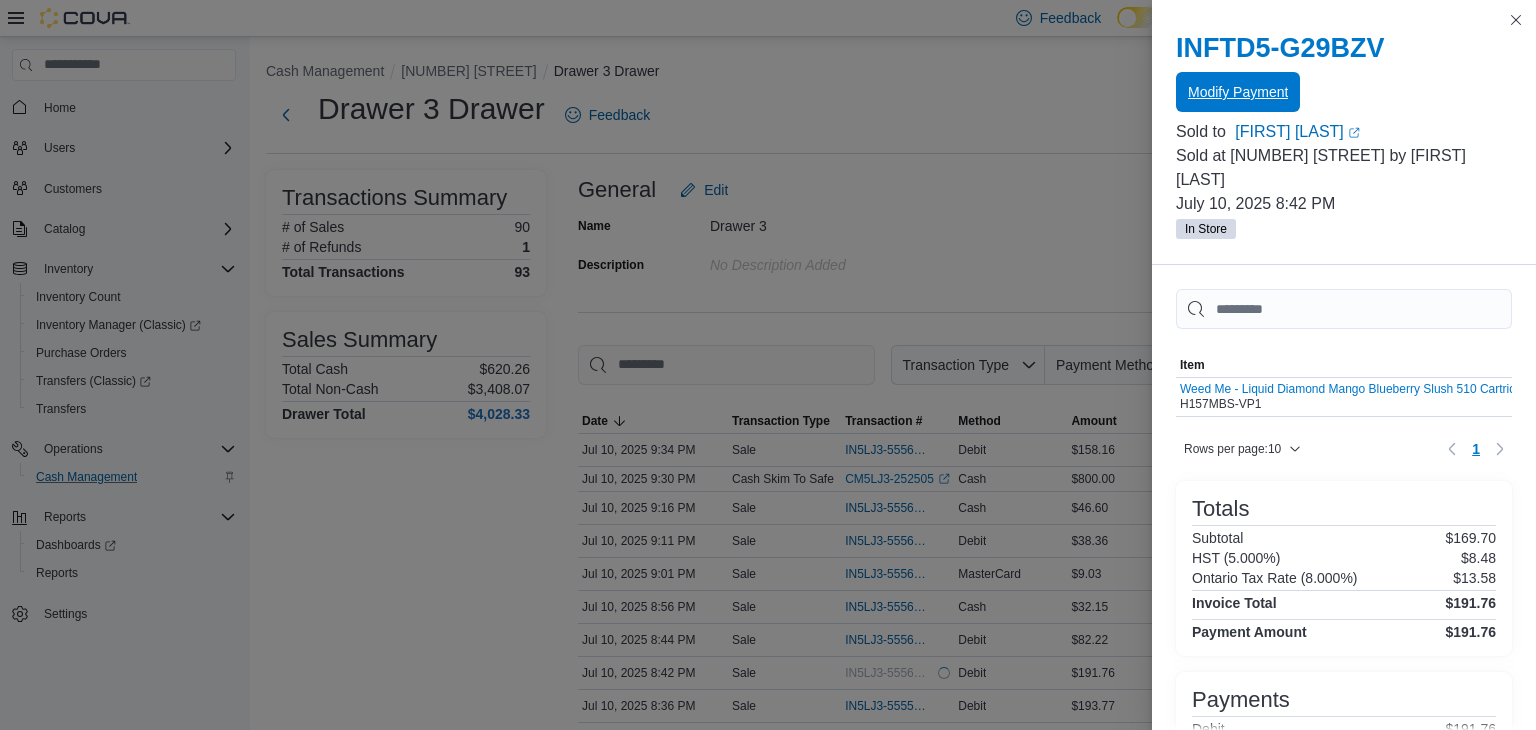 scroll, scrollTop: 0, scrollLeft: 0, axis: both 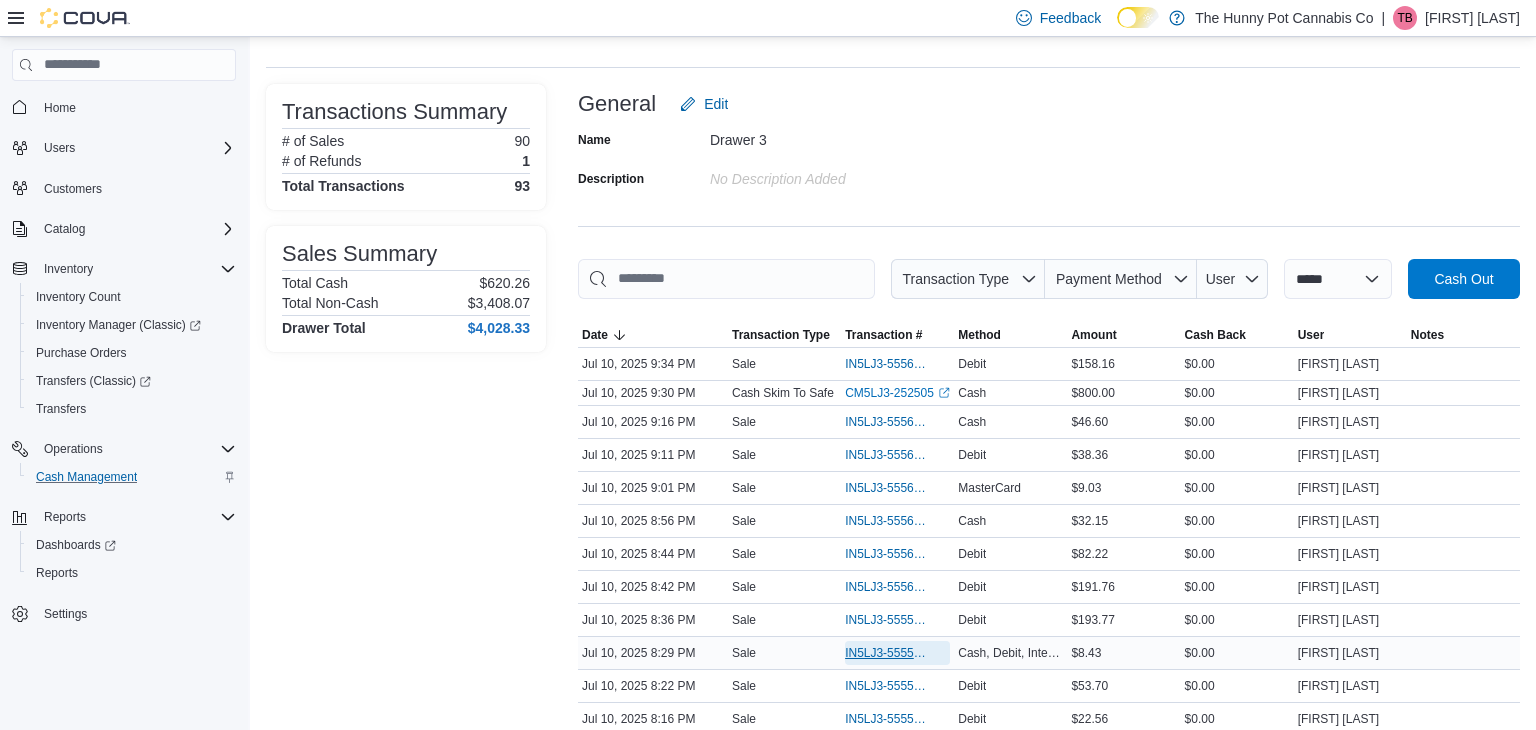 click on "IN5LJ3-5555885" at bounding box center (887, 653) 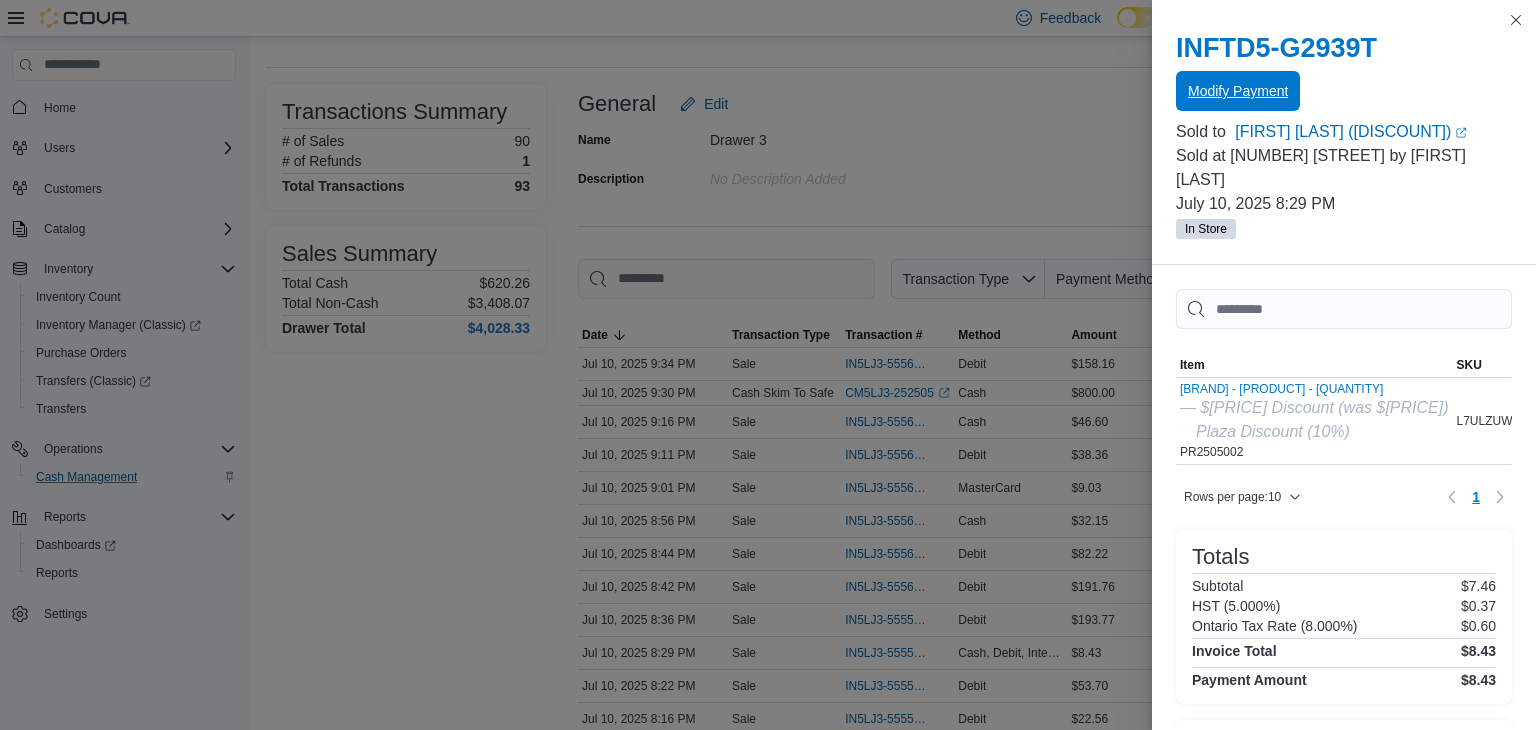 click on "Modify Payment" at bounding box center [1238, 91] 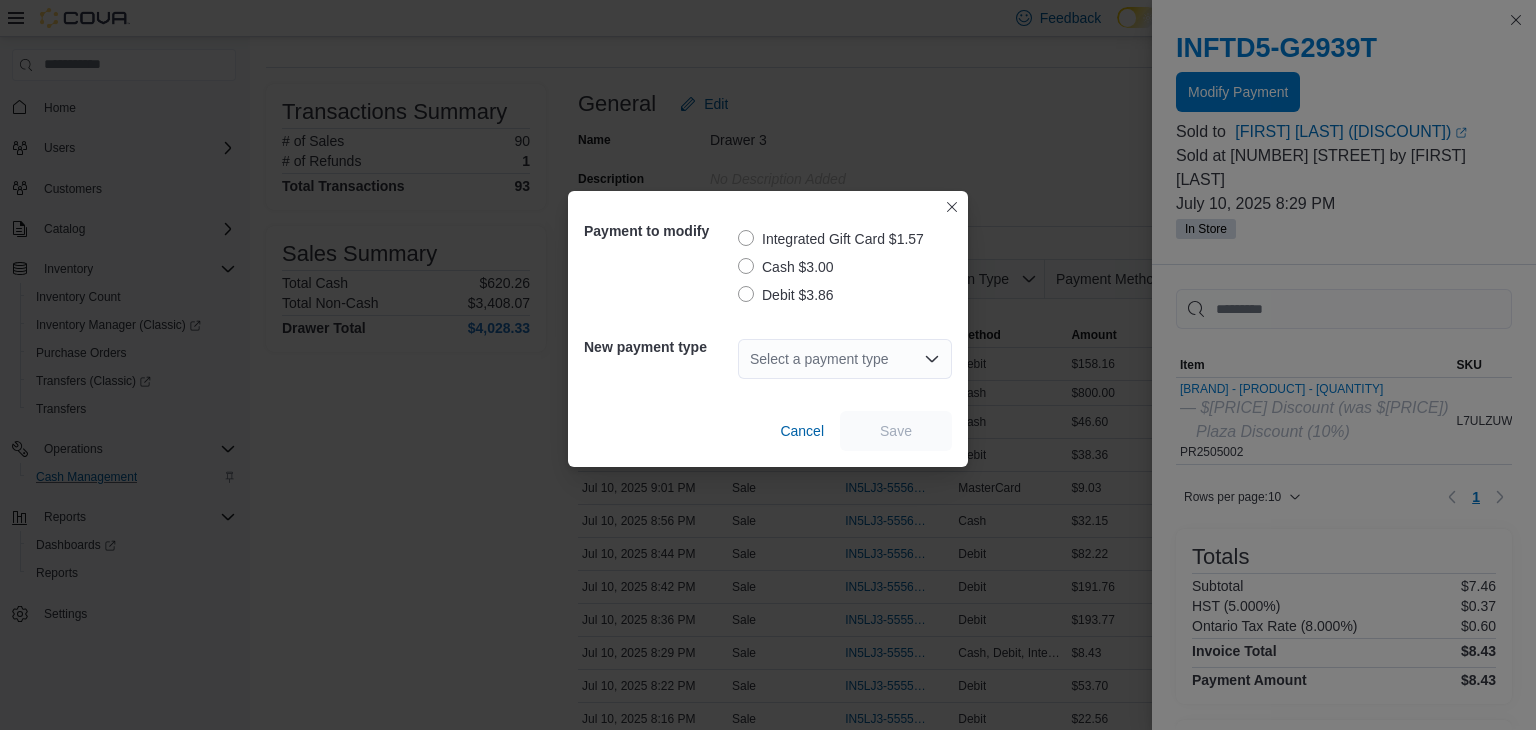 click on "Debit $3.86" at bounding box center [786, 295] 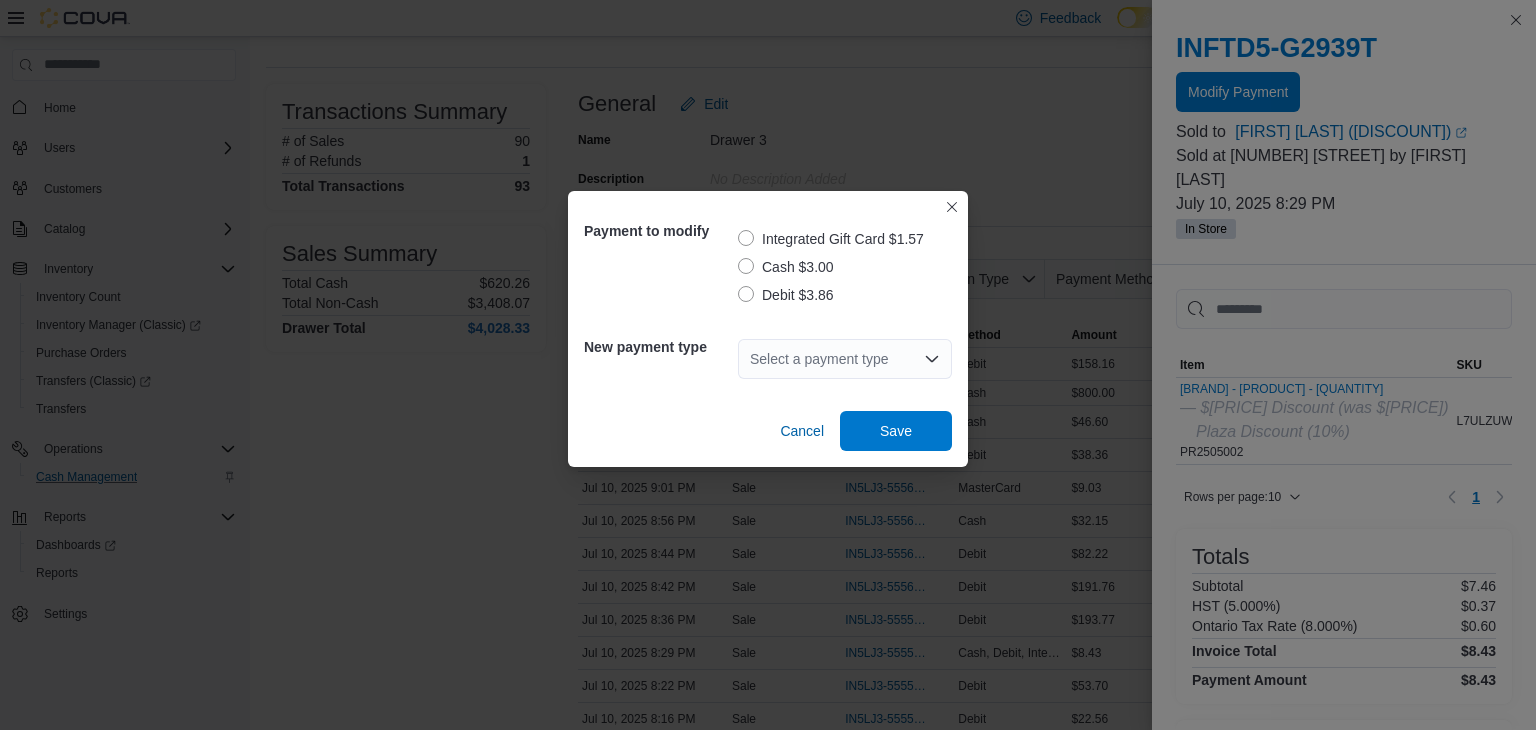 click on "Select a payment type" at bounding box center [845, 359] 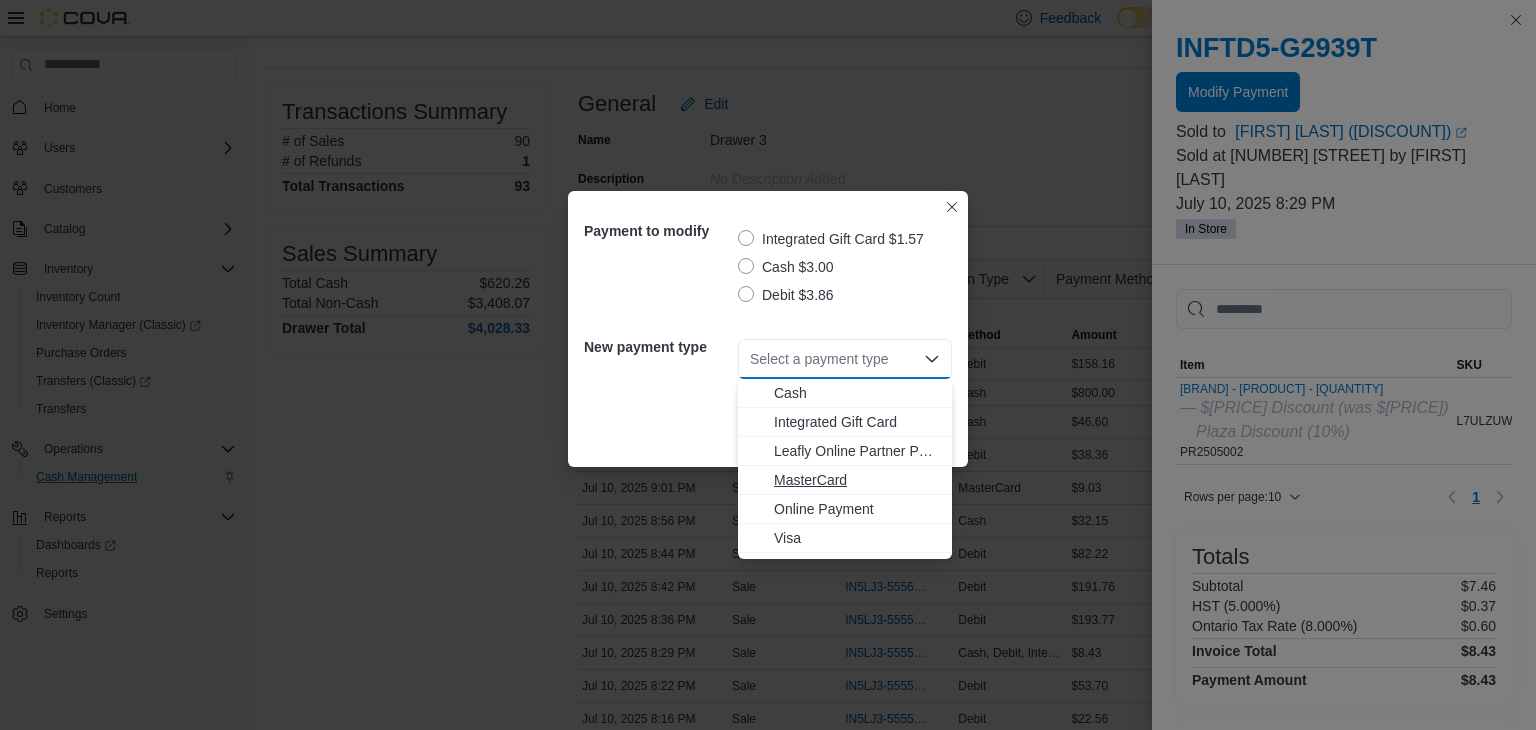 click on "MasterCard" at bounding box center [845, 480] 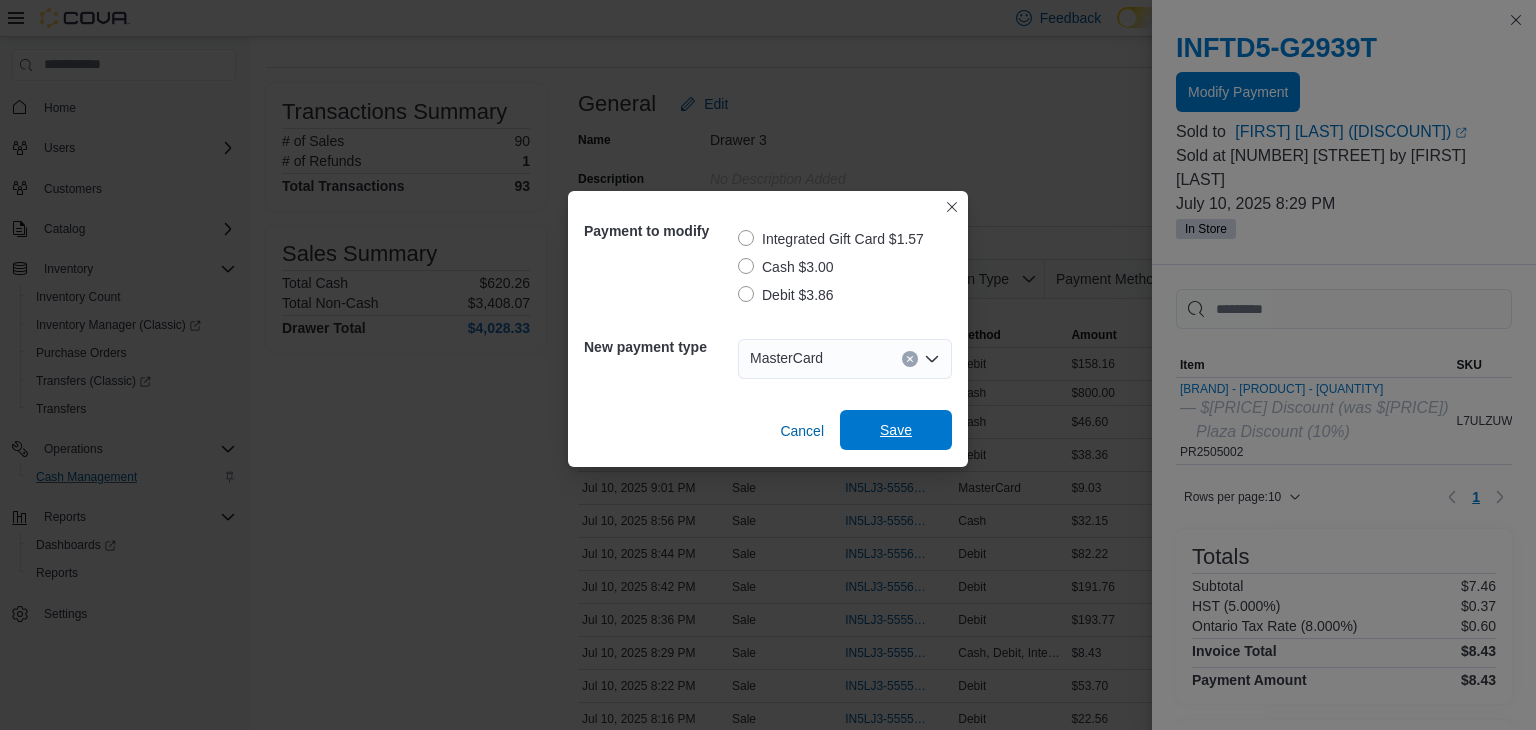 click on "Save" at bounding box center [896, 430] 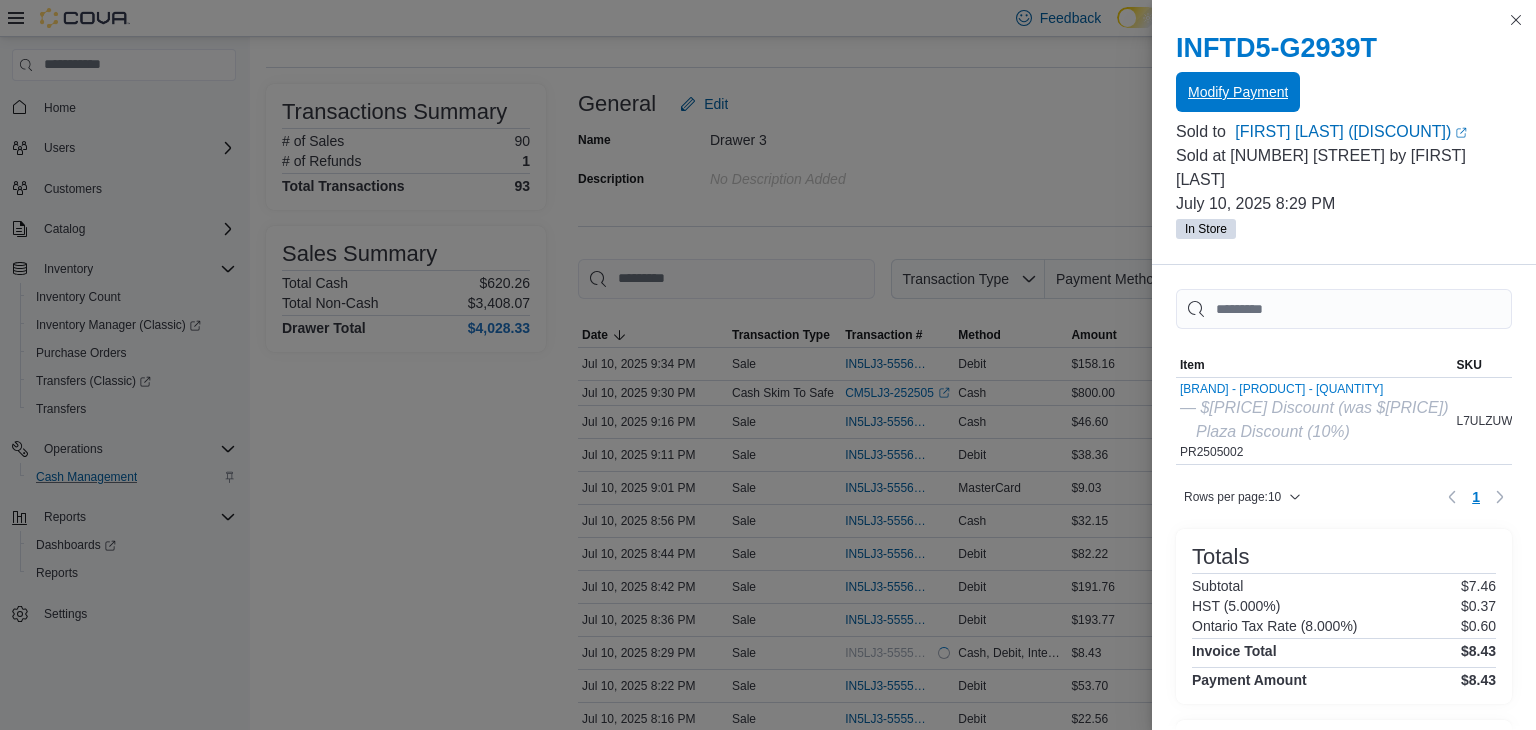 scroll, scrollTop: 0, scrollLeft: 0, axis: both 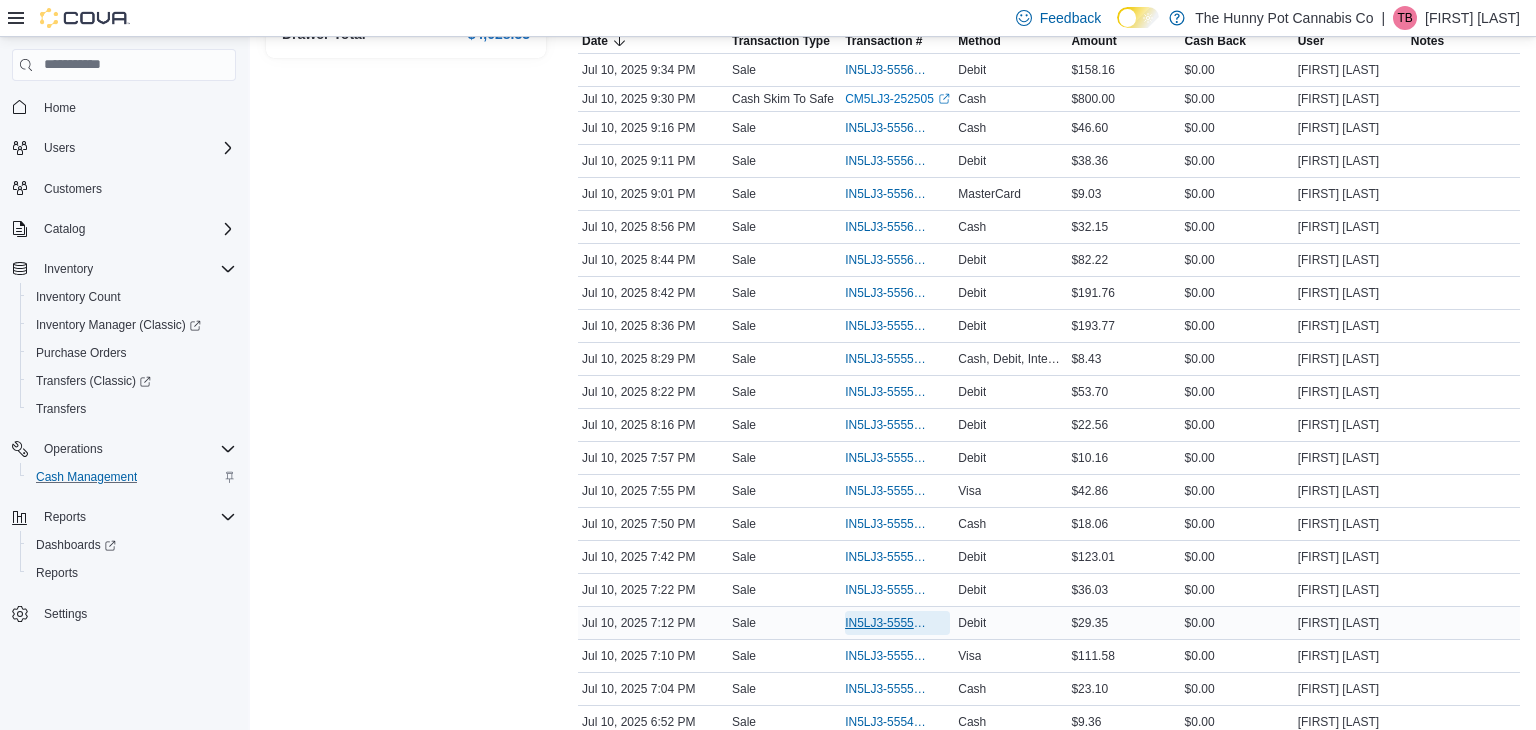 click on "IN5LJ3-5555132" at bounding box center (887, 623) 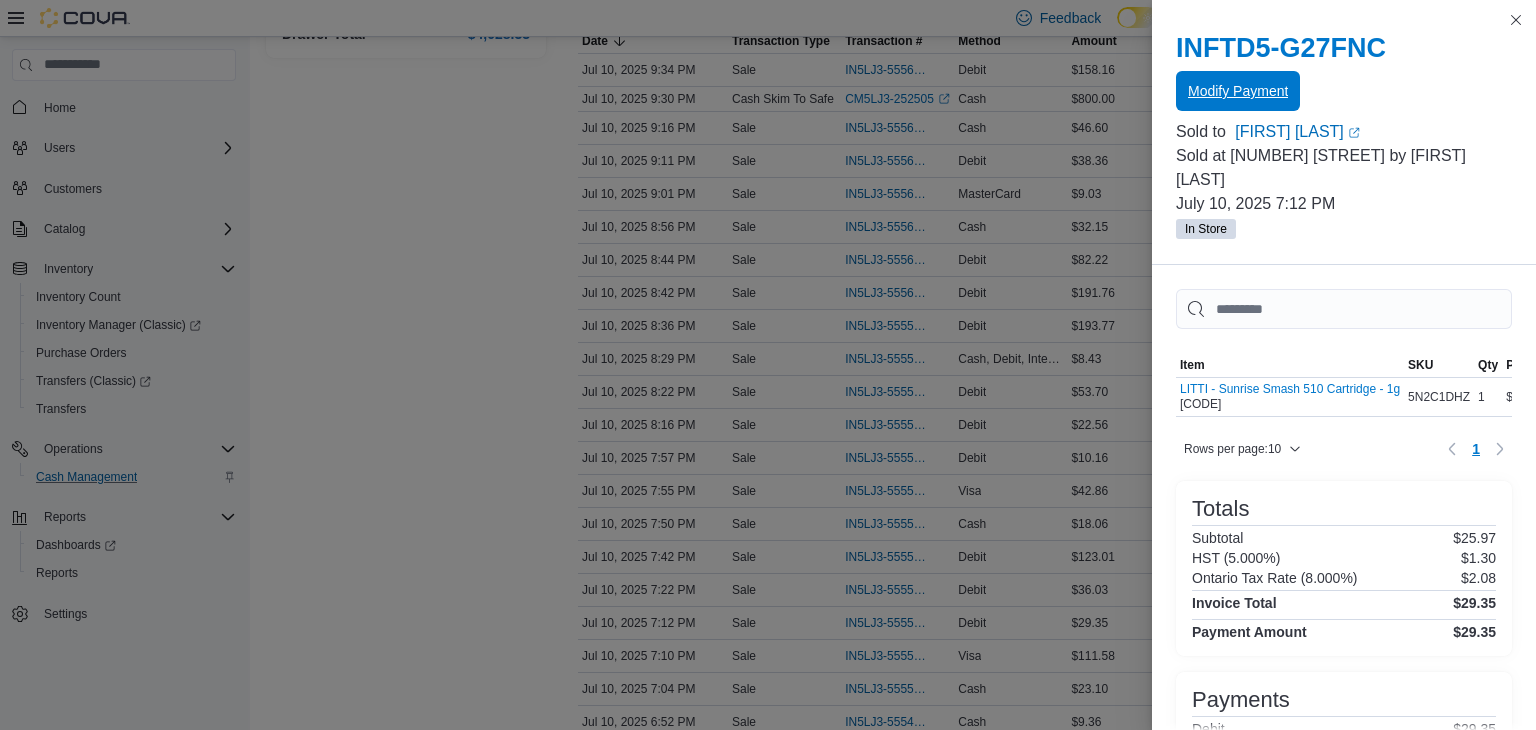 click on "Modify Payment" at bounding box center (1238, 91) 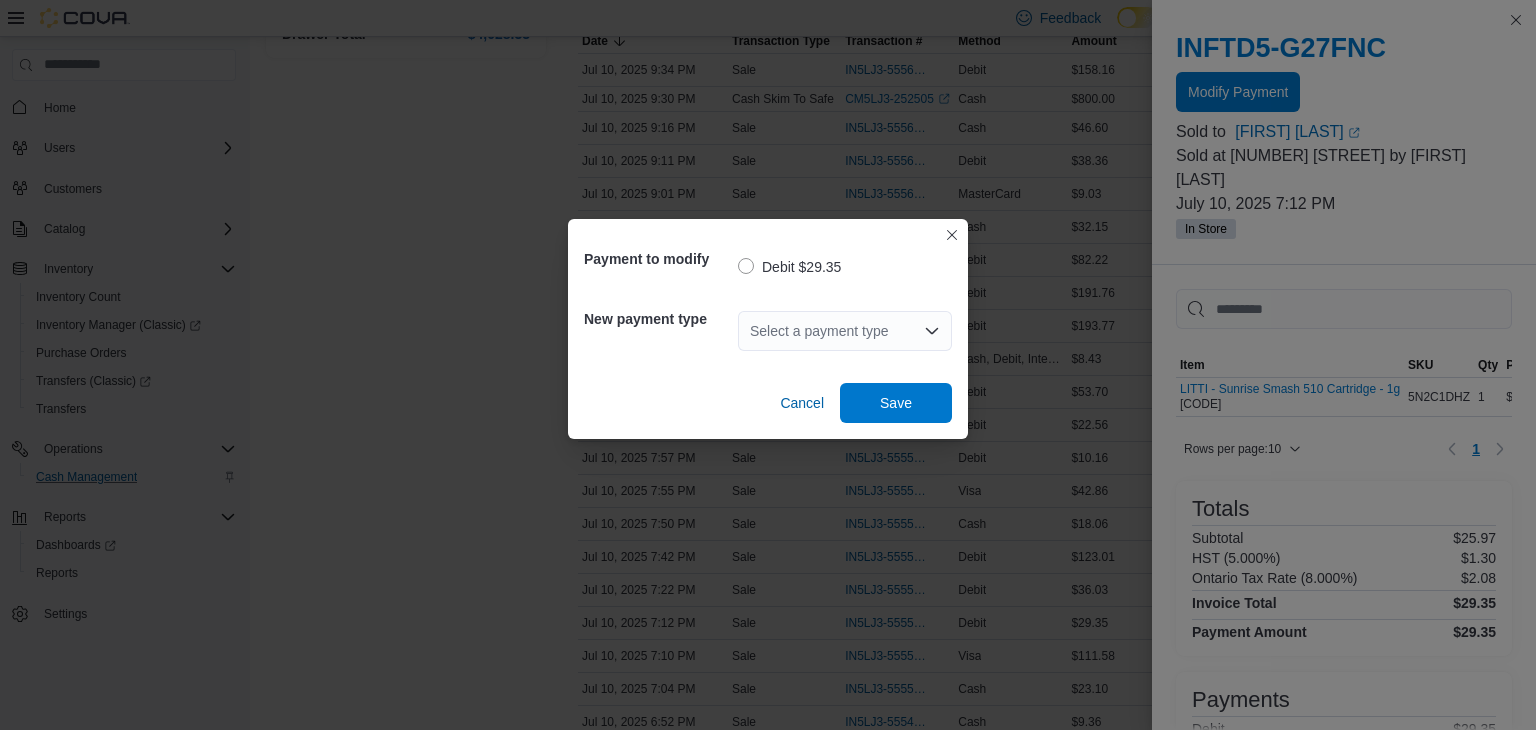 click on "Select a payment type" at bounding box center (845, 331) 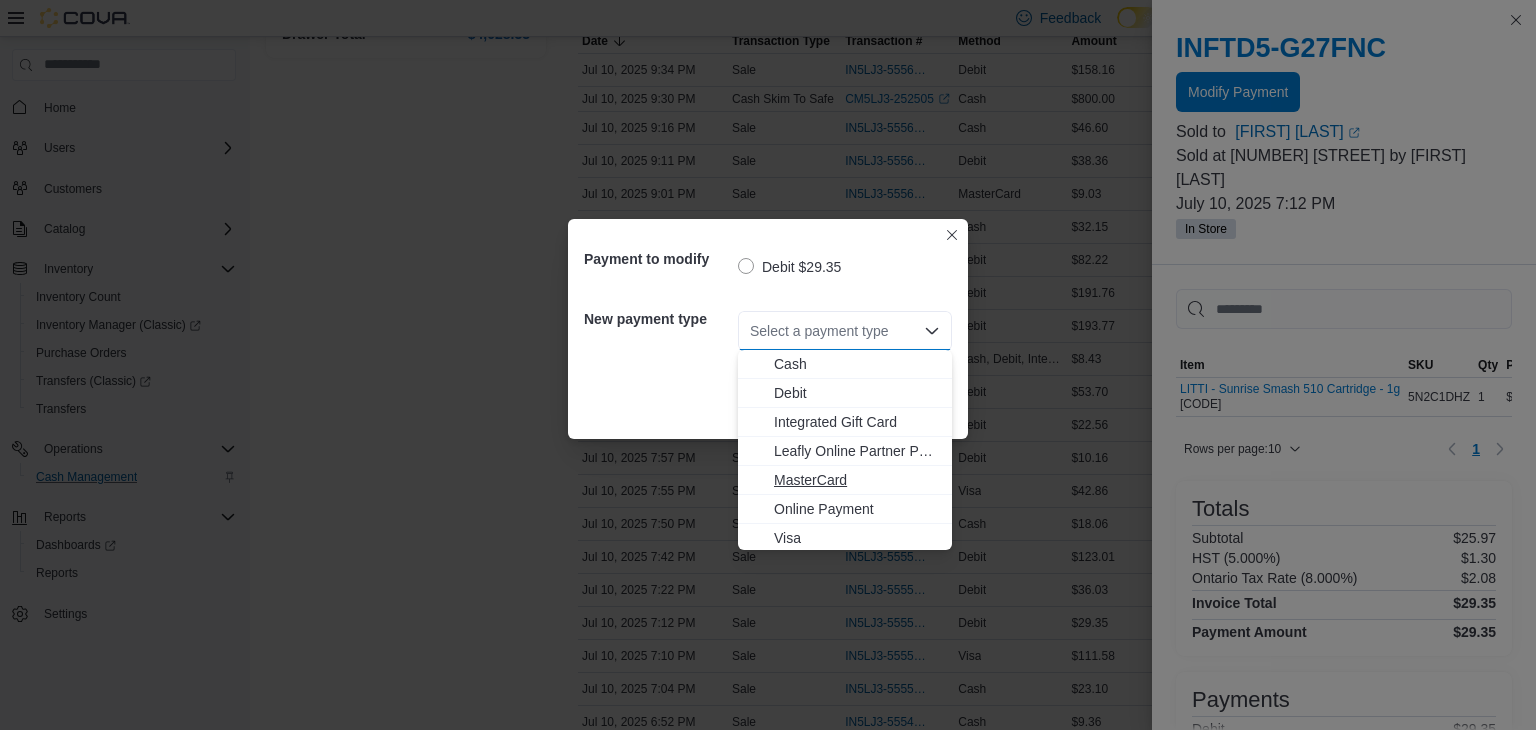 click on "MasterCard" at bounding box center (857, 480) 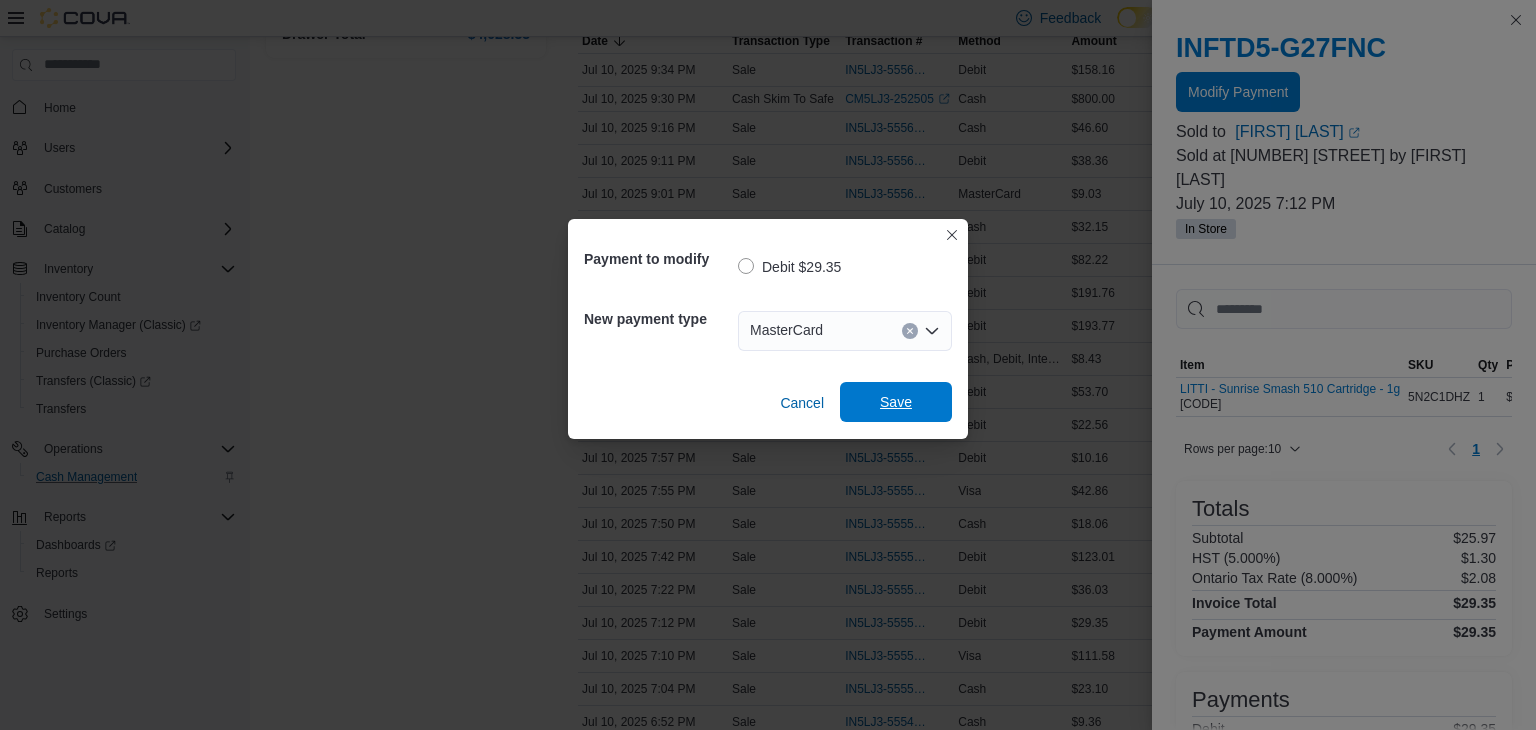 click on "Save" at bounding box center [896, 402] 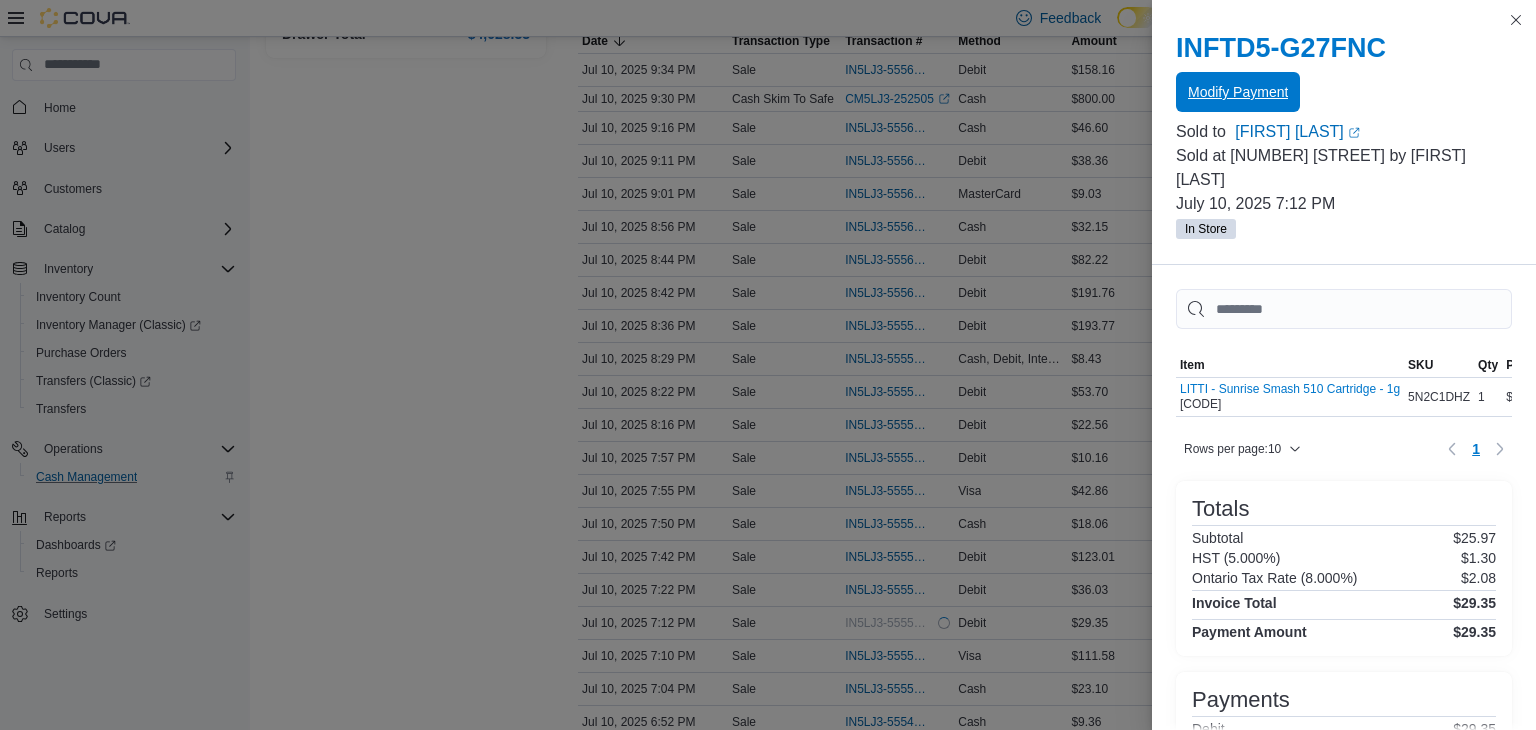 scroll, scrollTop: 0, scrollLeft: 0, axis: both 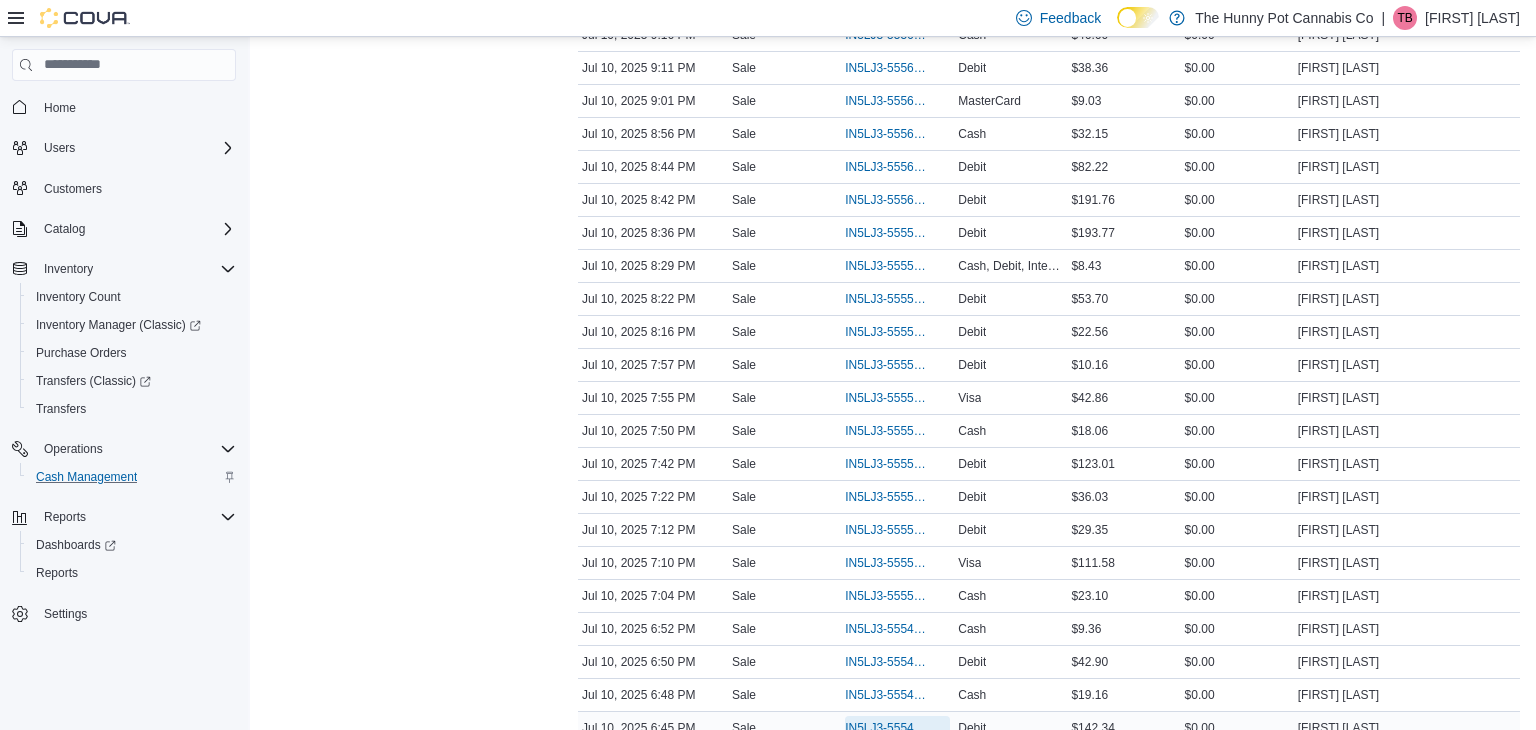 click on "IN5LJ3-5554876" at bounding box center (887, 728) 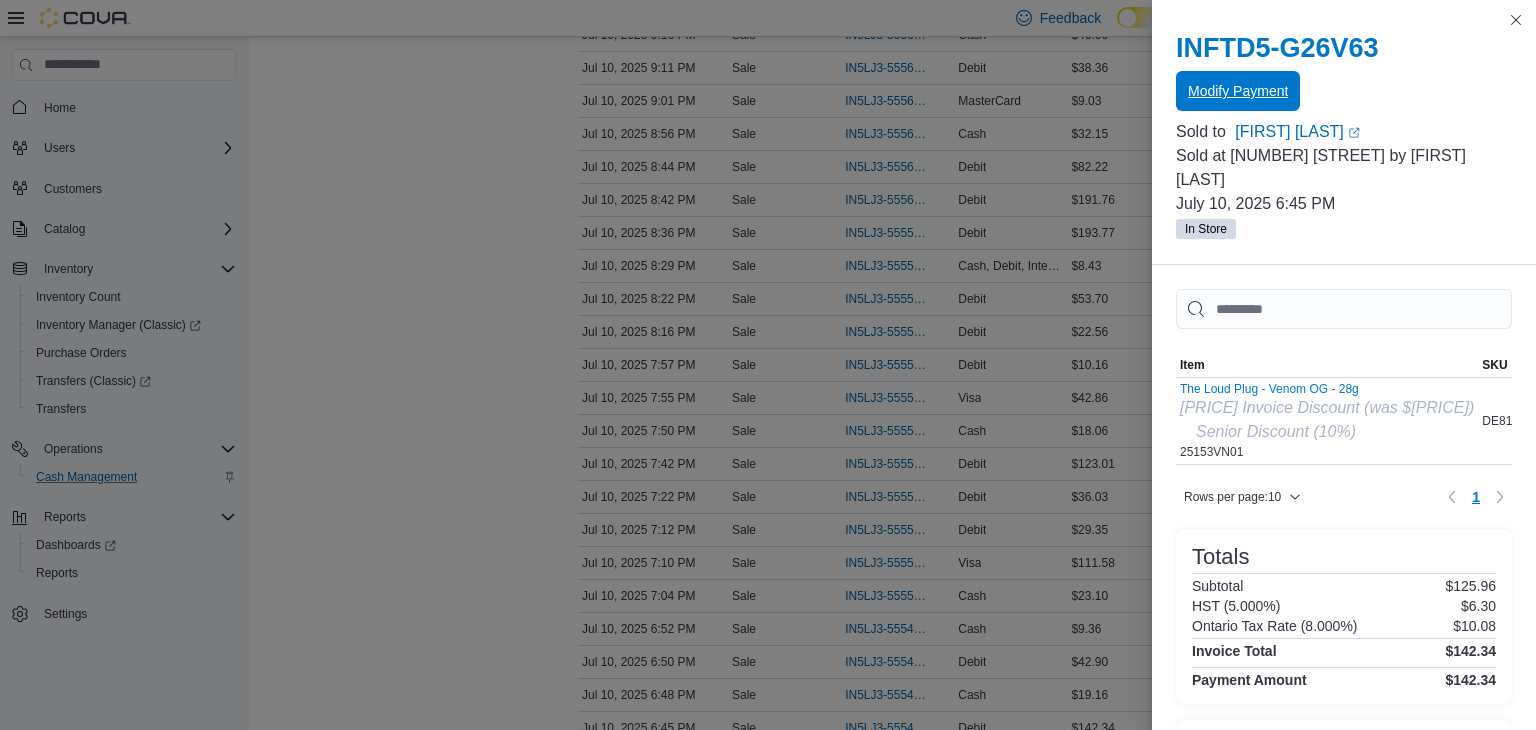 click on "Modify Payment" at bounding box center [1238, 91] 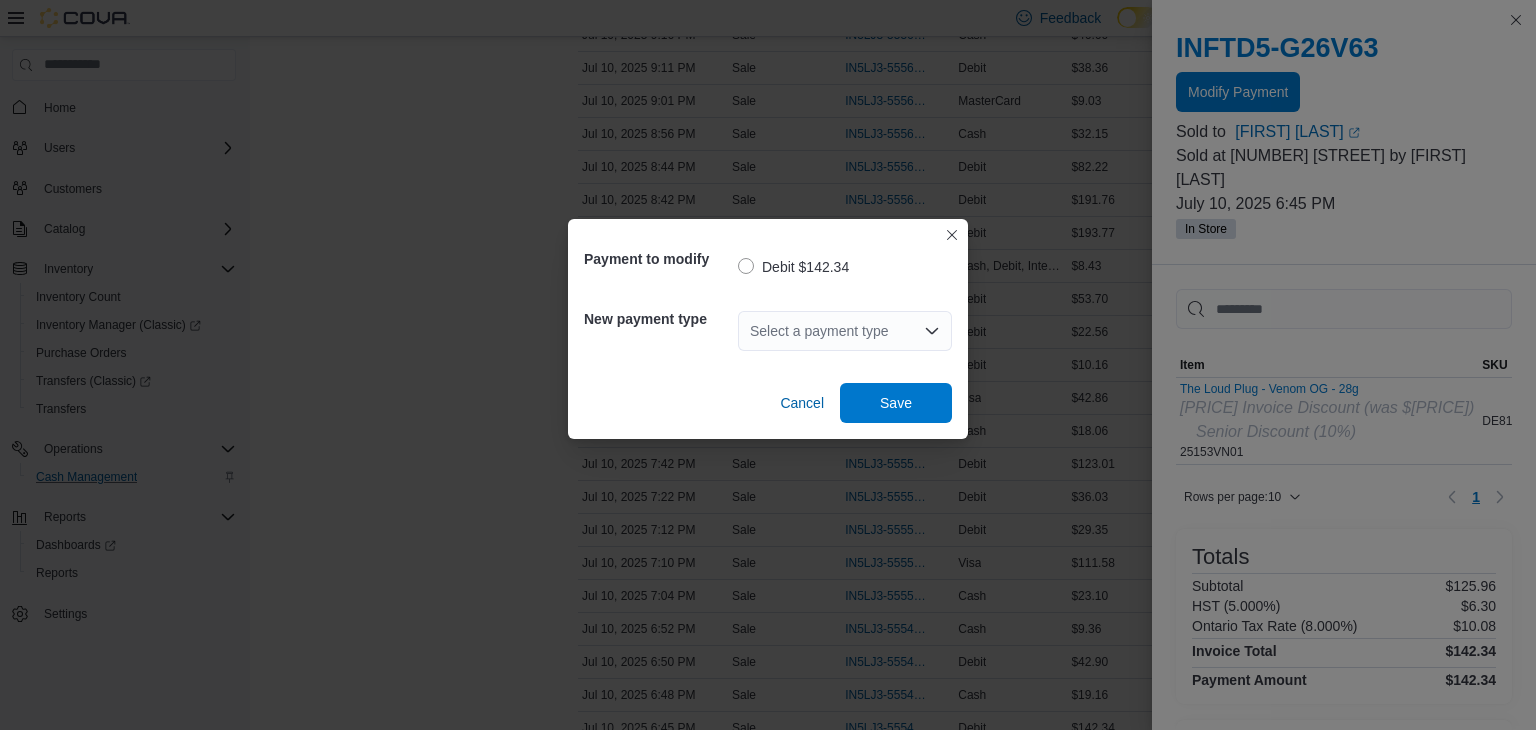 click on "Select a payment type" at bounding box center [845, 331] 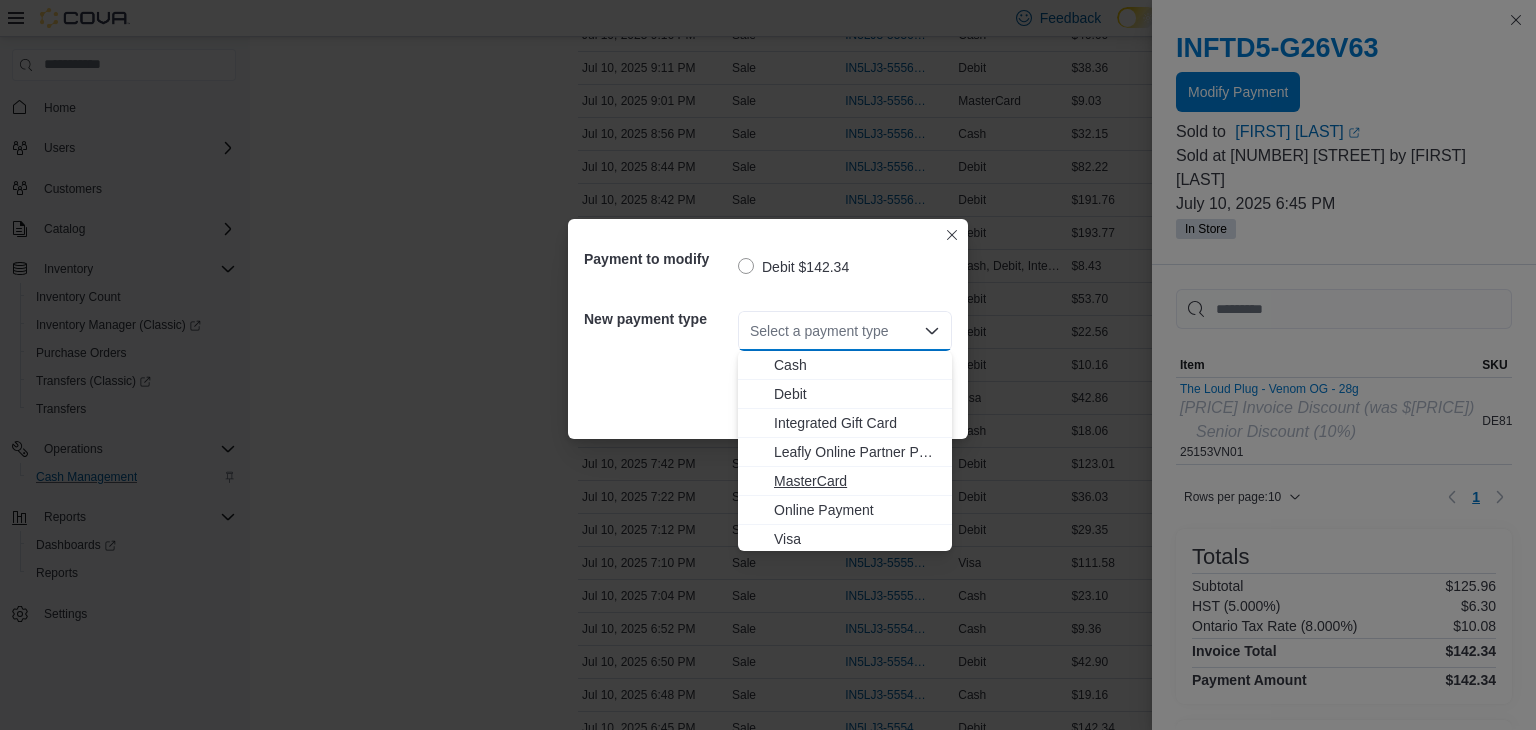 click on "MasterCard" at bounding box center [857, 481] 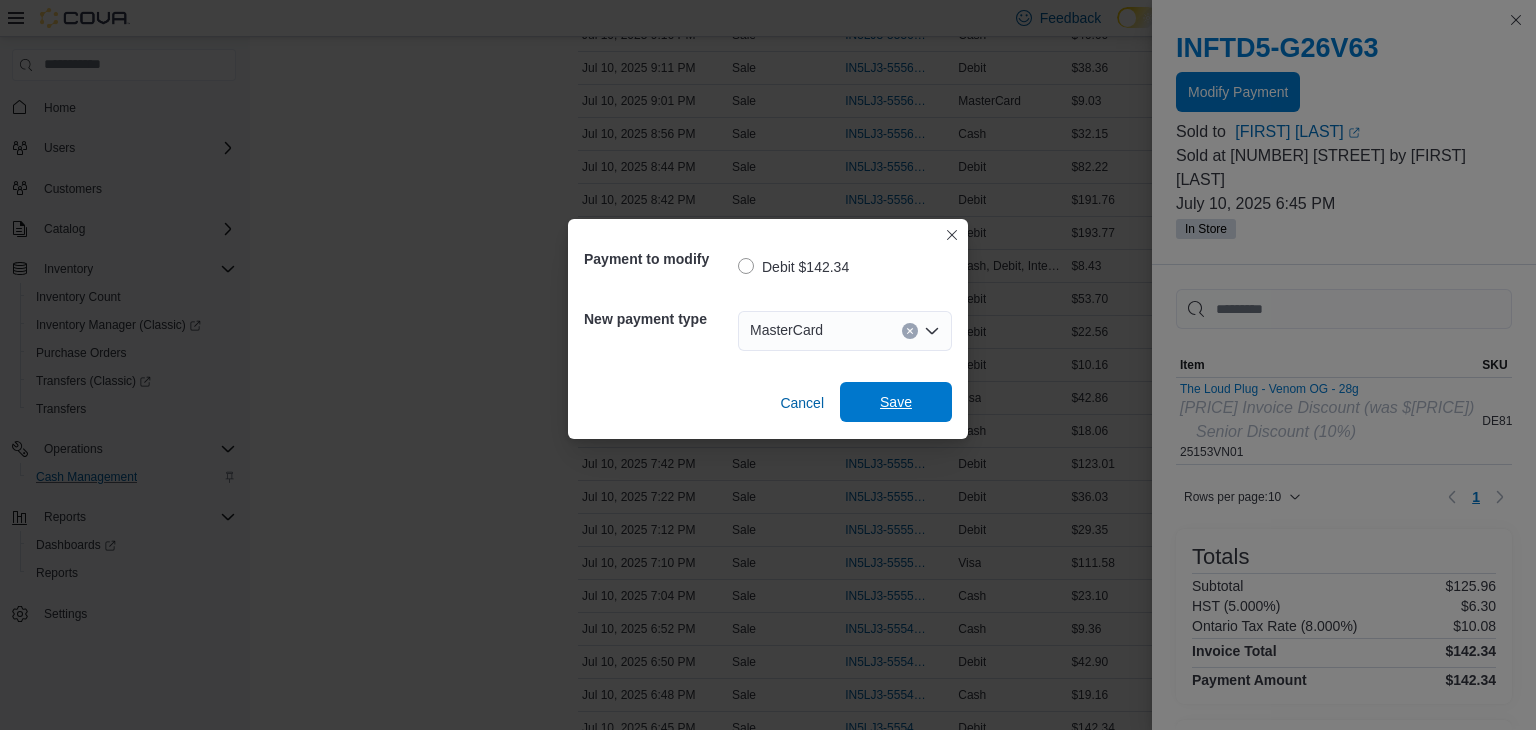 click on "Save" at bounding box center [896, 402] 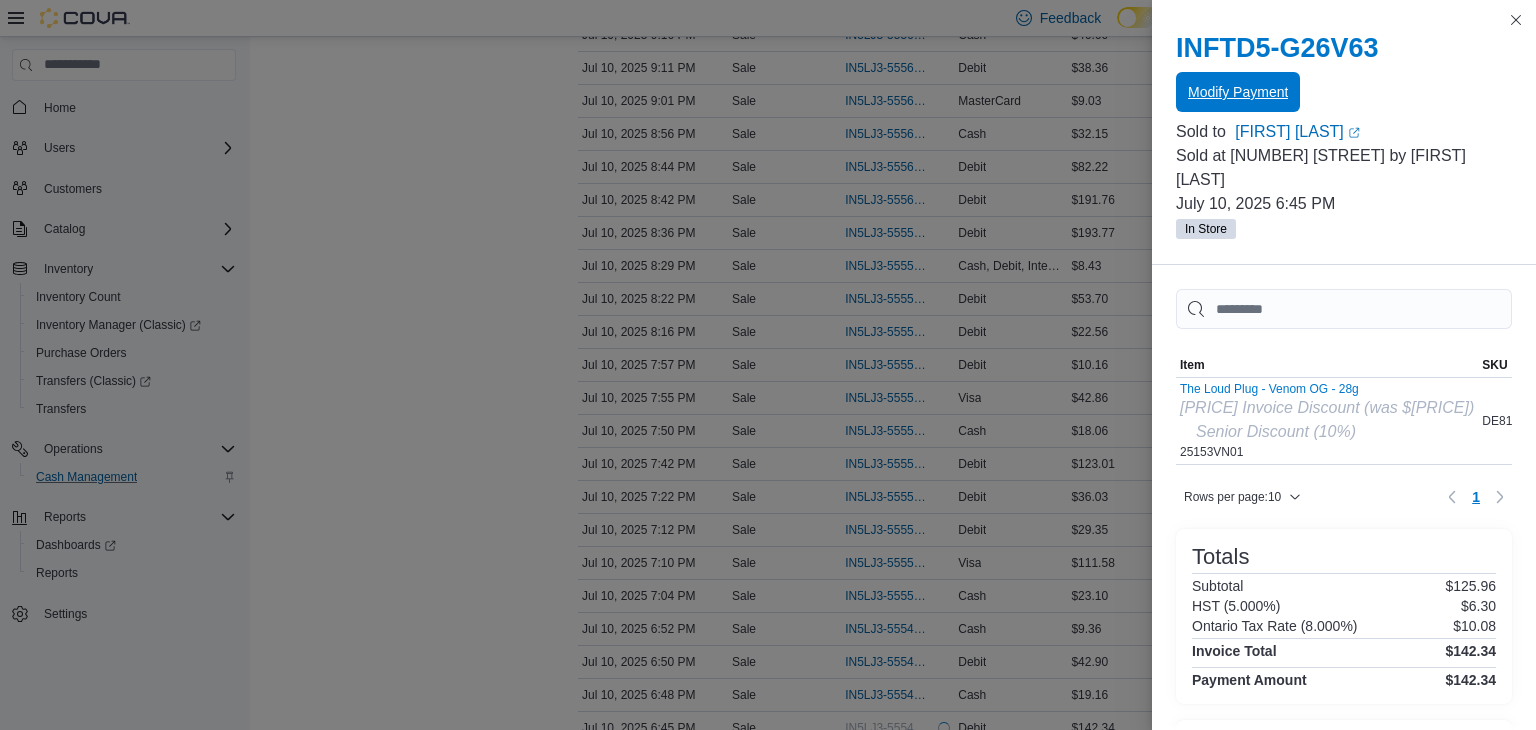 scroll, scrollTop: 0, scrollLeft: 0, axis: both 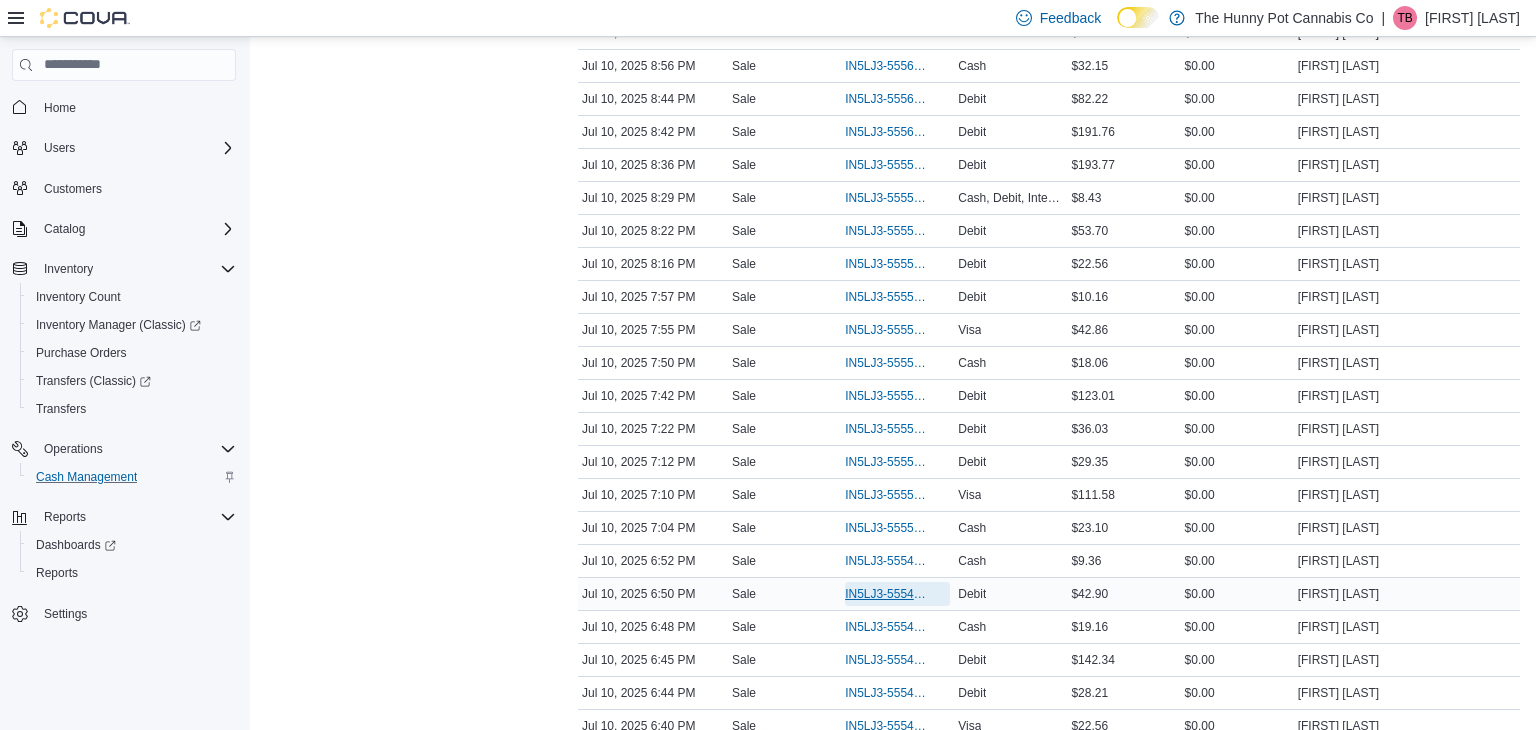 click on "IN5LJ3-5554913" at bounding box center [887, 594] 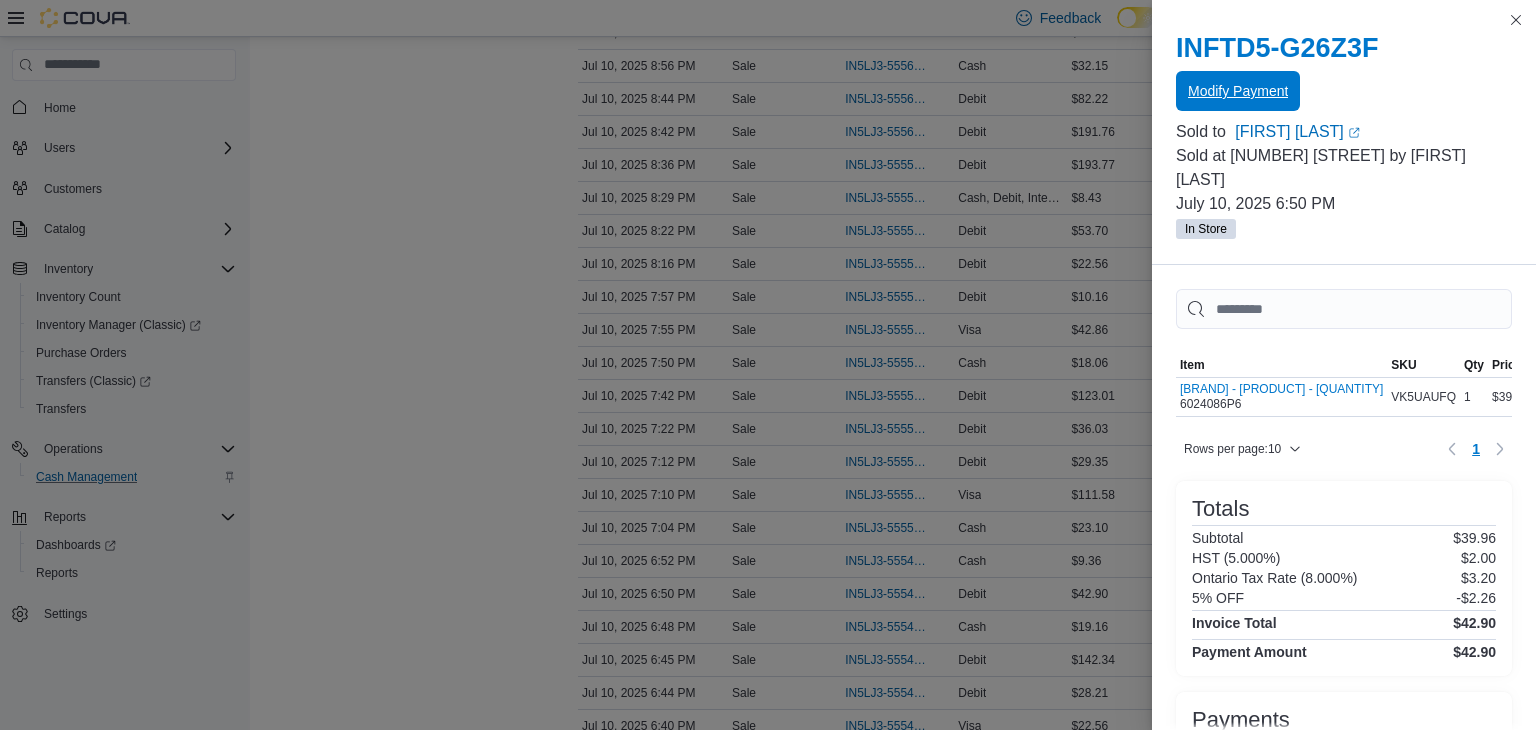 click on "Modify Payment" at bounding box center [1238, 91] 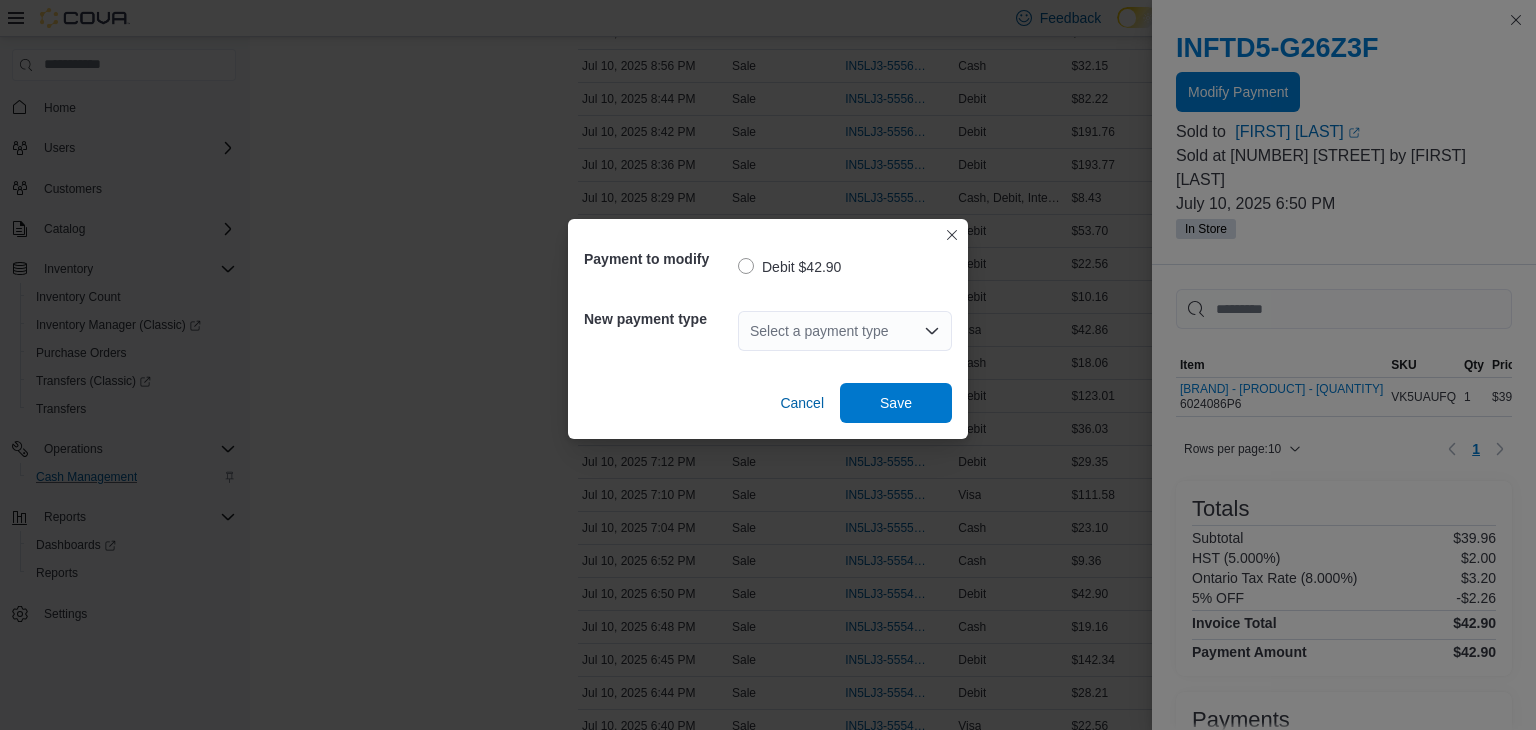 click on "Select a payment type" at bounding box center [845, 331] 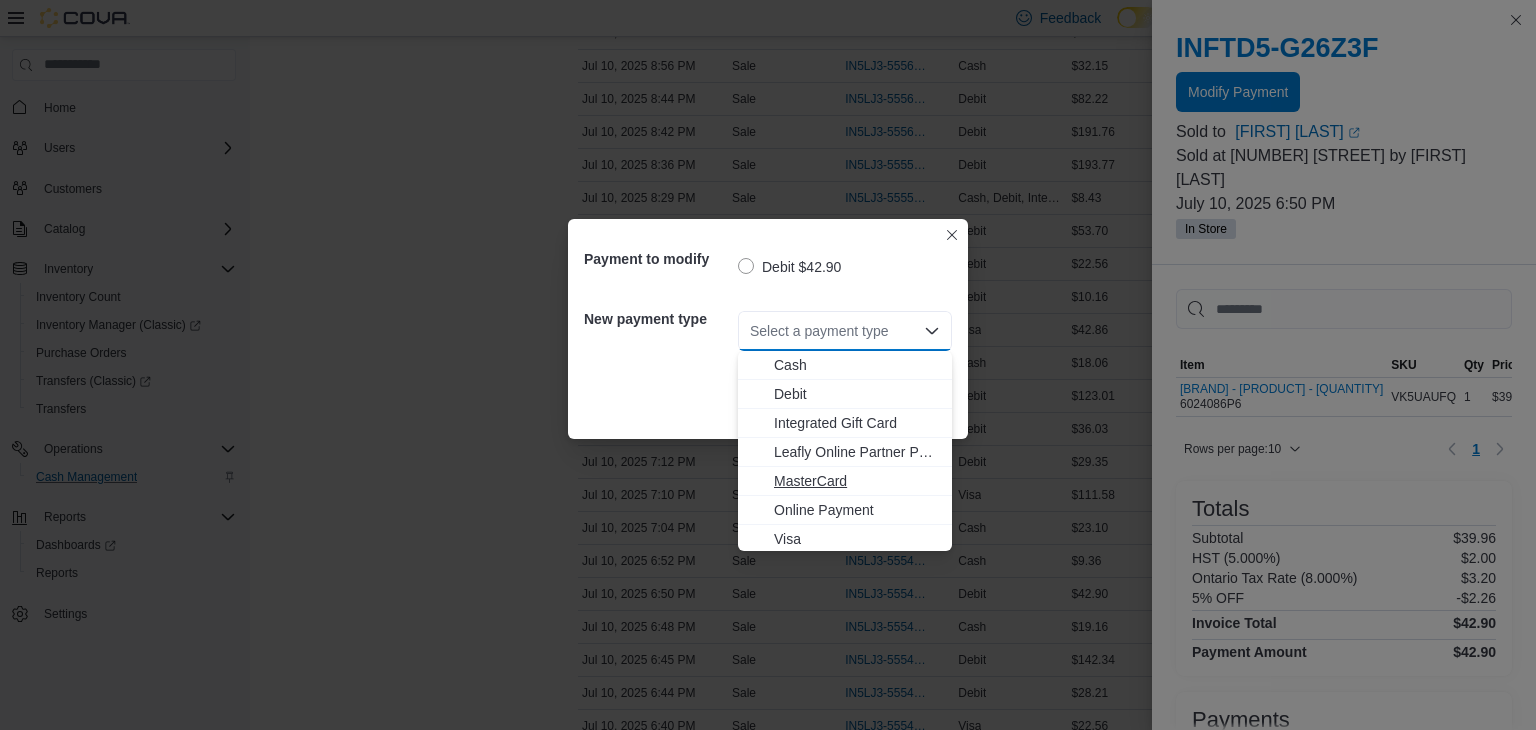 click on "MasterCard" at bounding box center [857, 481] 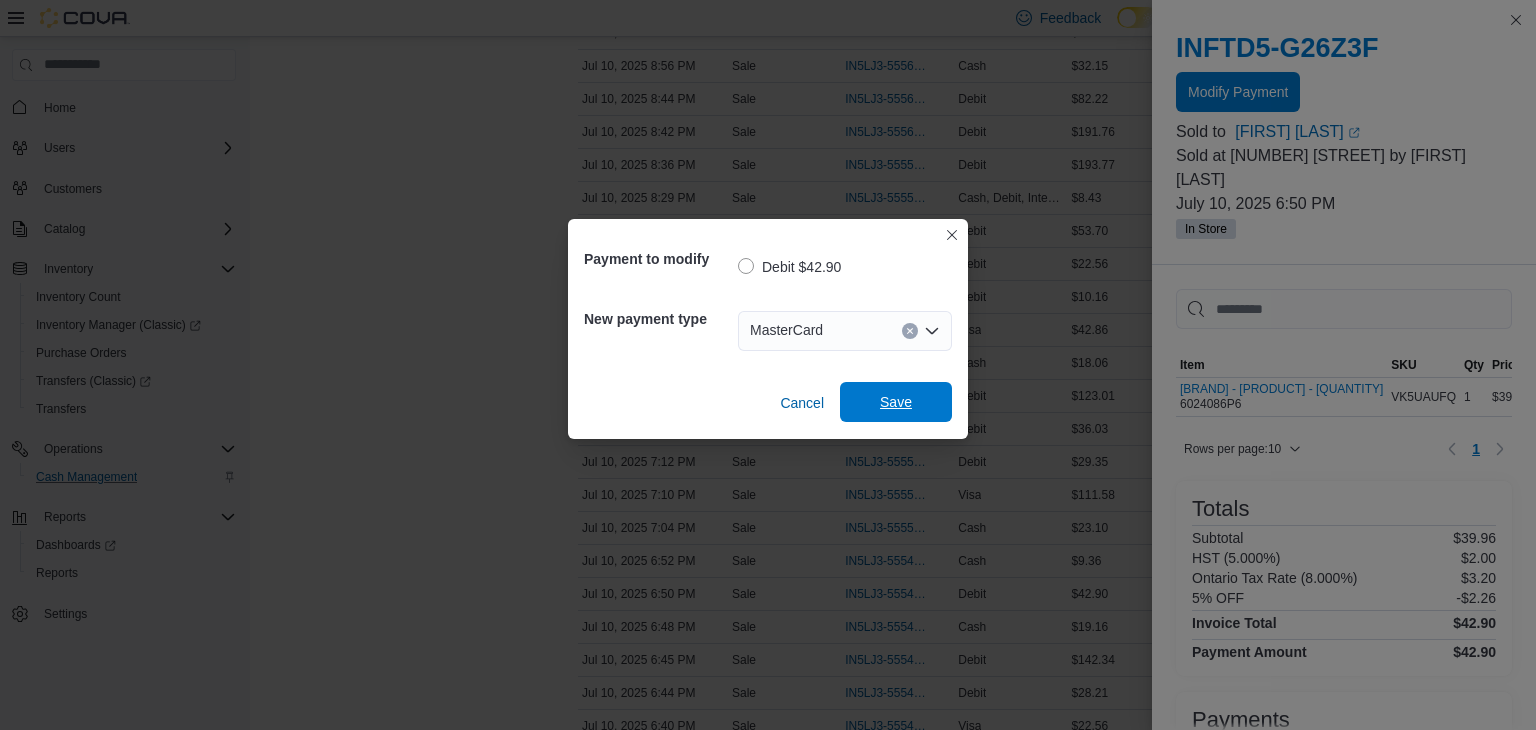 click on "Save" at bounding box center (896, 402) 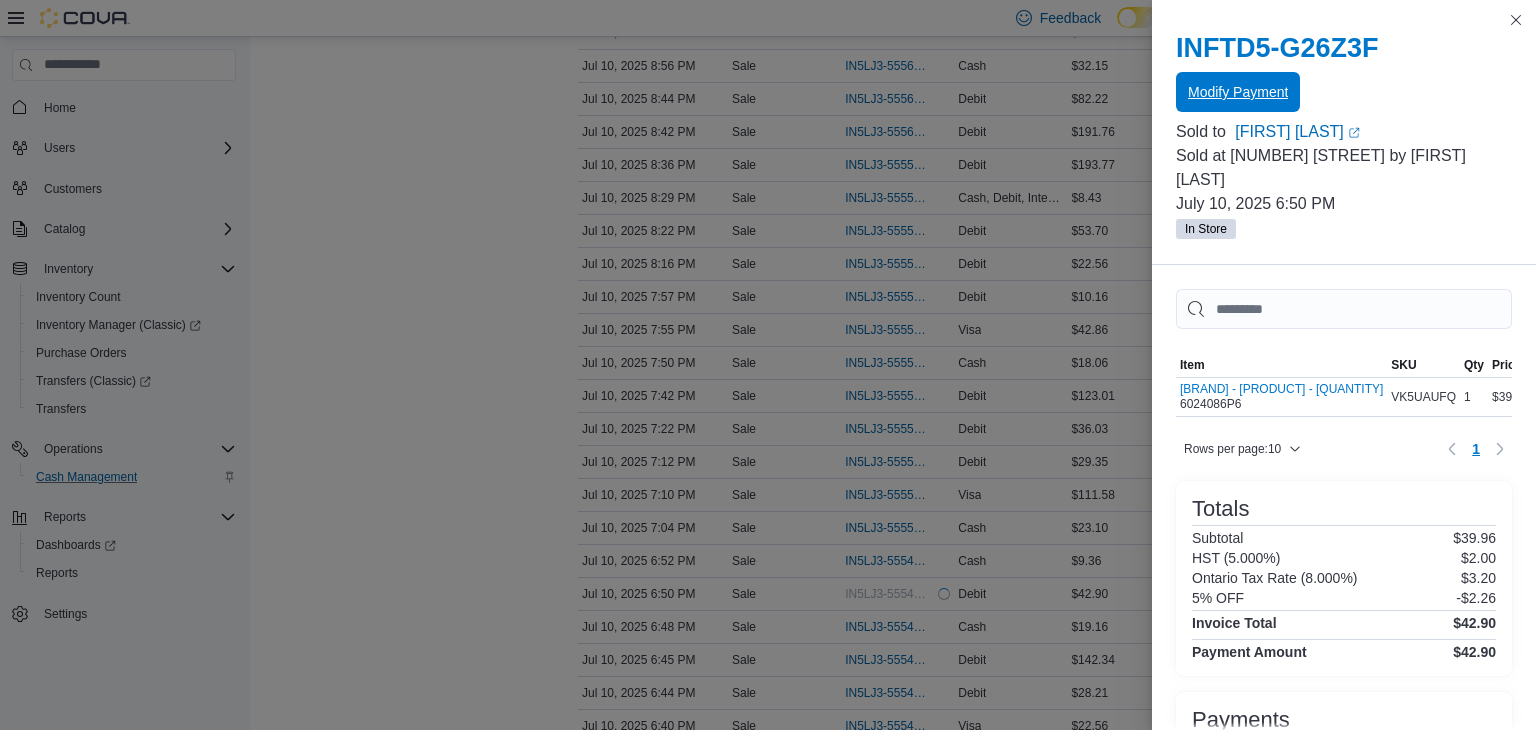 scroll, scrollTop: 0, scrollLeft: 0, axis: both 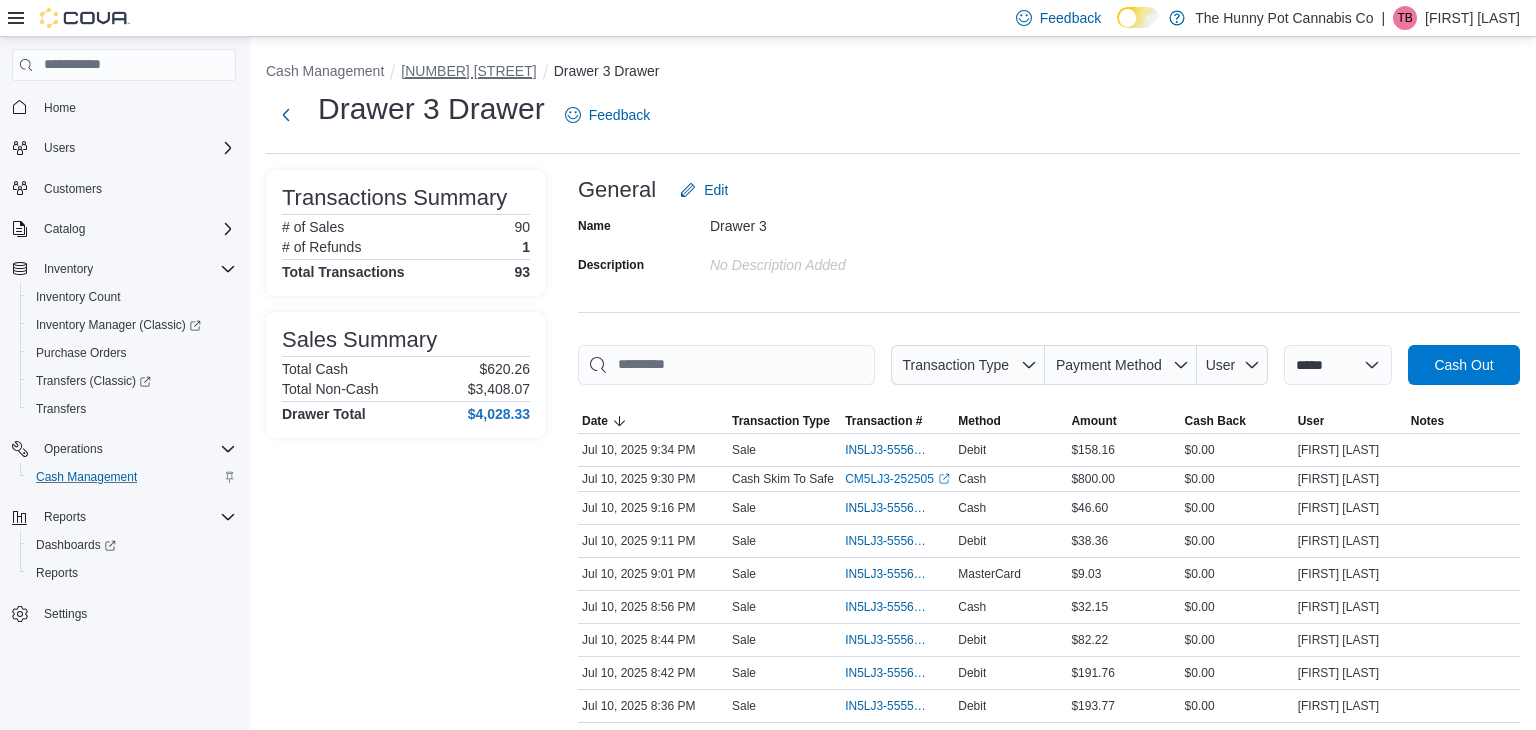 click on "[NUMBER] [STREET]" at bounding box center (468, 71) 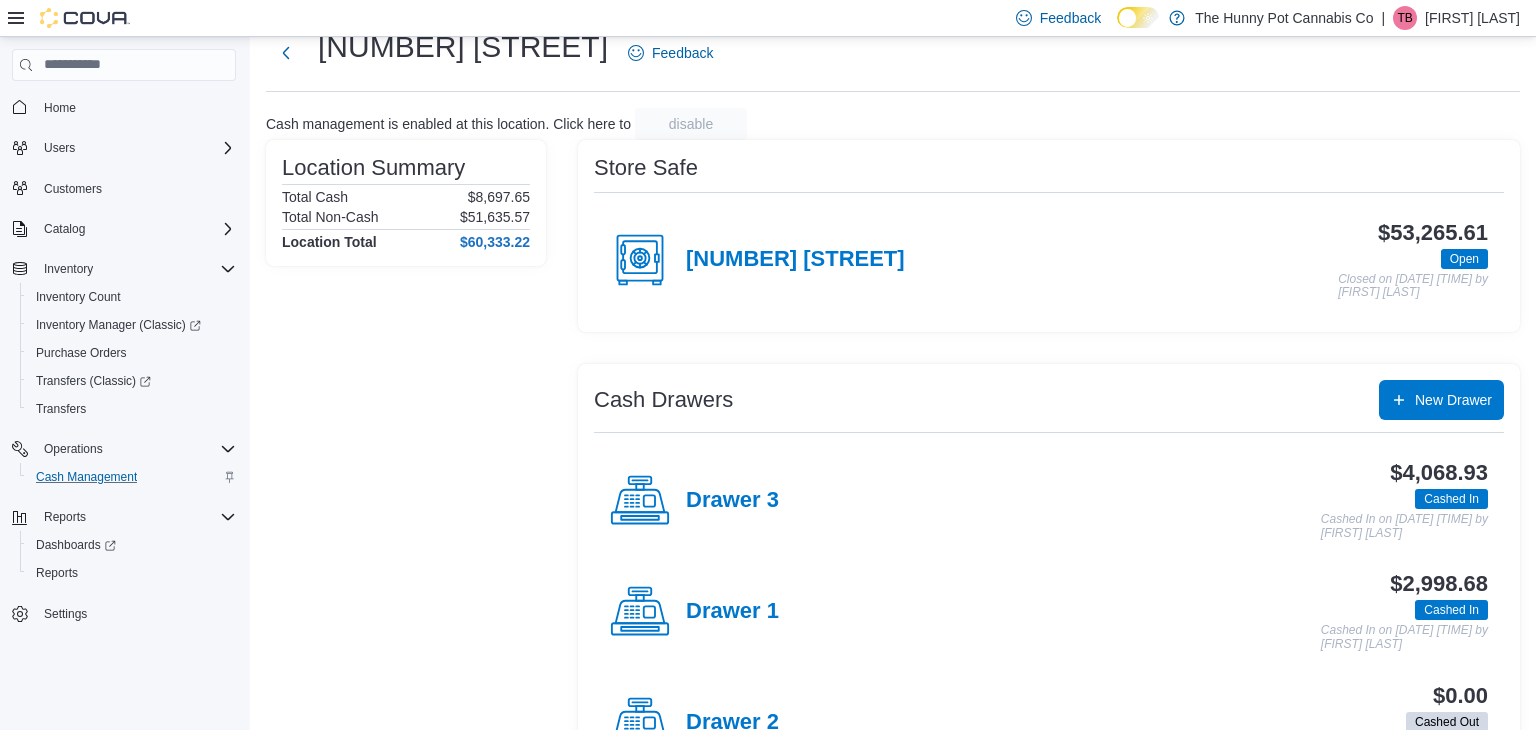 scroll, scrollTop: 63, scrollLeft: 0, axis: vertical 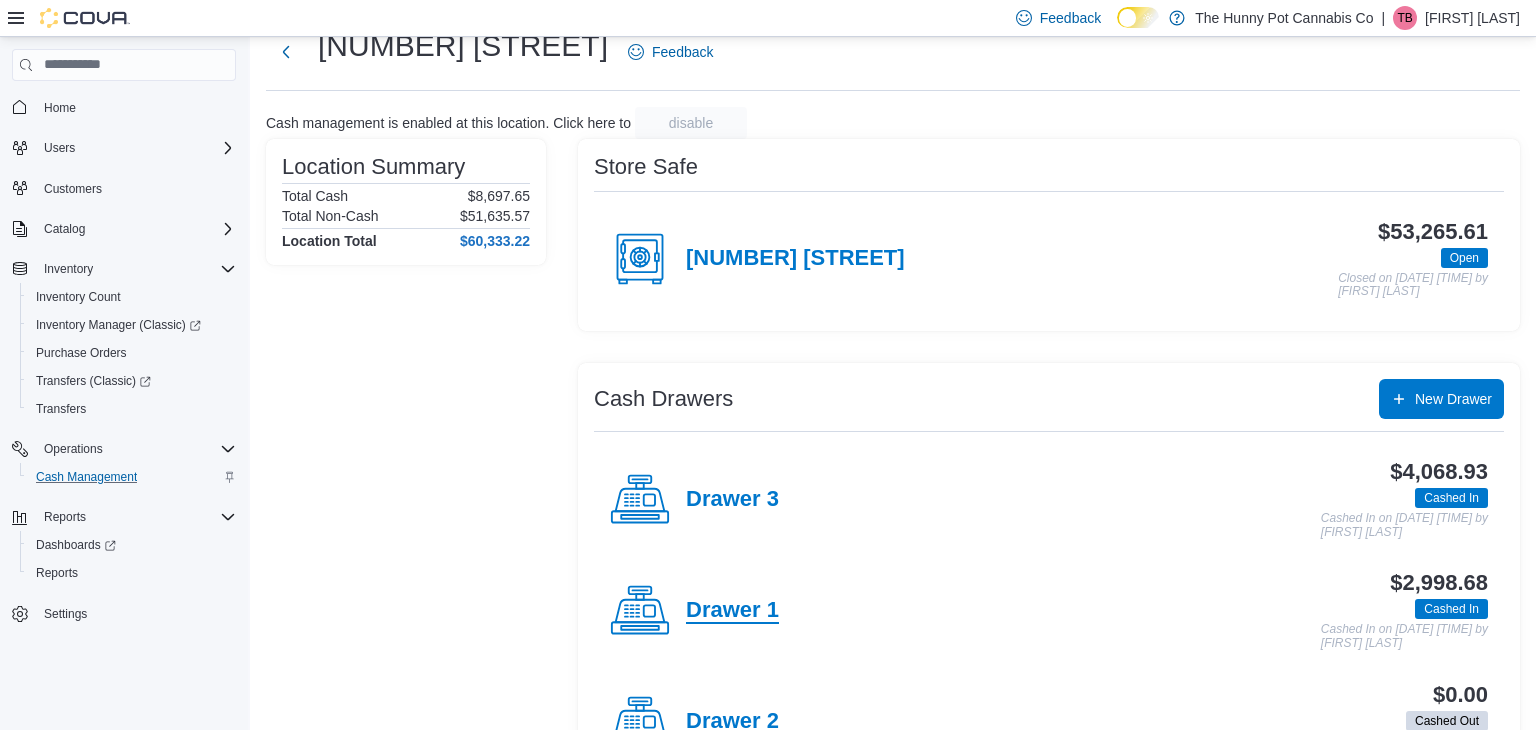 click on "Drawer 1" at bounding box center [732, 611] 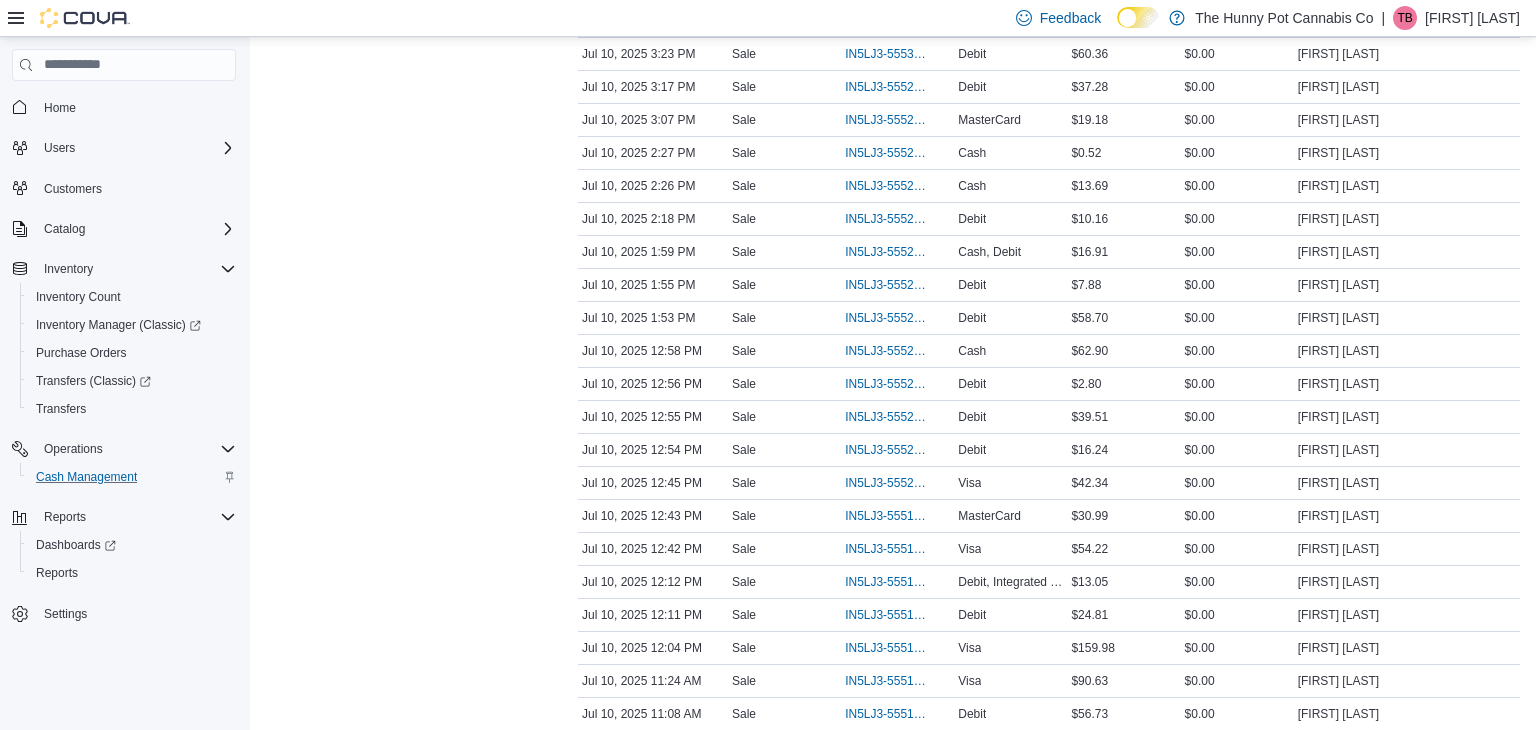 scroll, scrollTop: 1492, scrollLeft: 0, axis: vertical 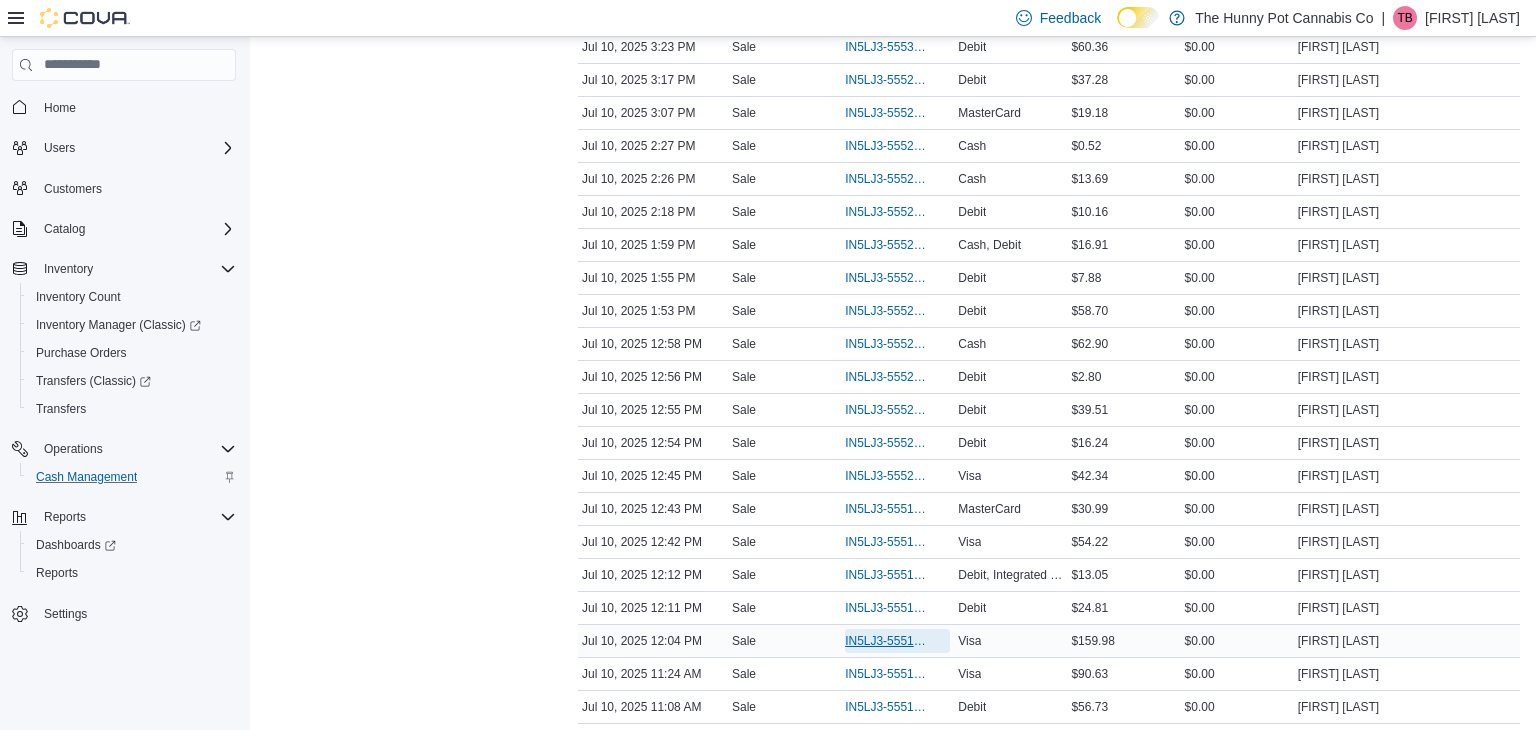 click on "IN5LJ3-5551780" at bounding box center (887, 641) 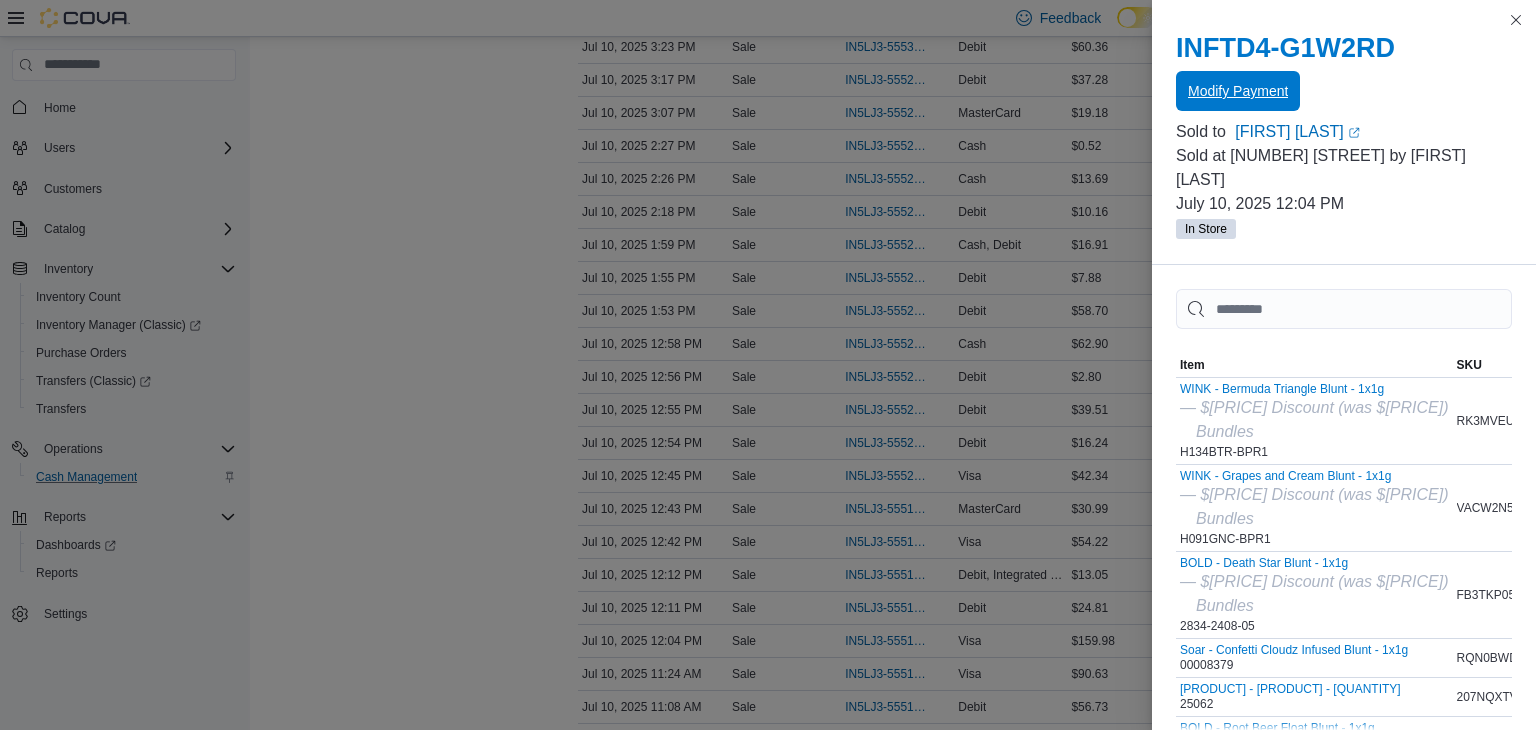 click on "Modify Payment" at bounding box center (1238, 91) 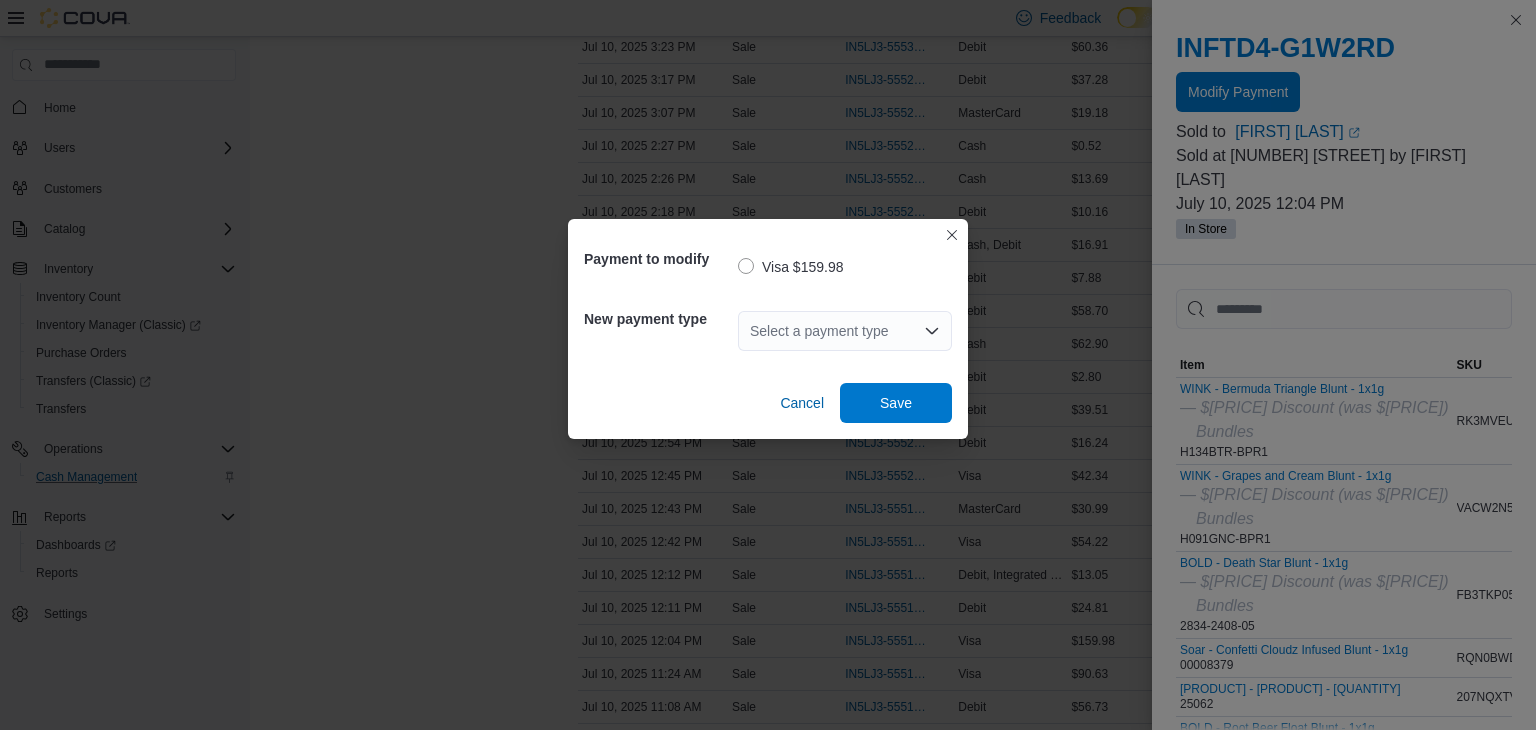 click on "Select a payment type" at bounding box center (845, 331) 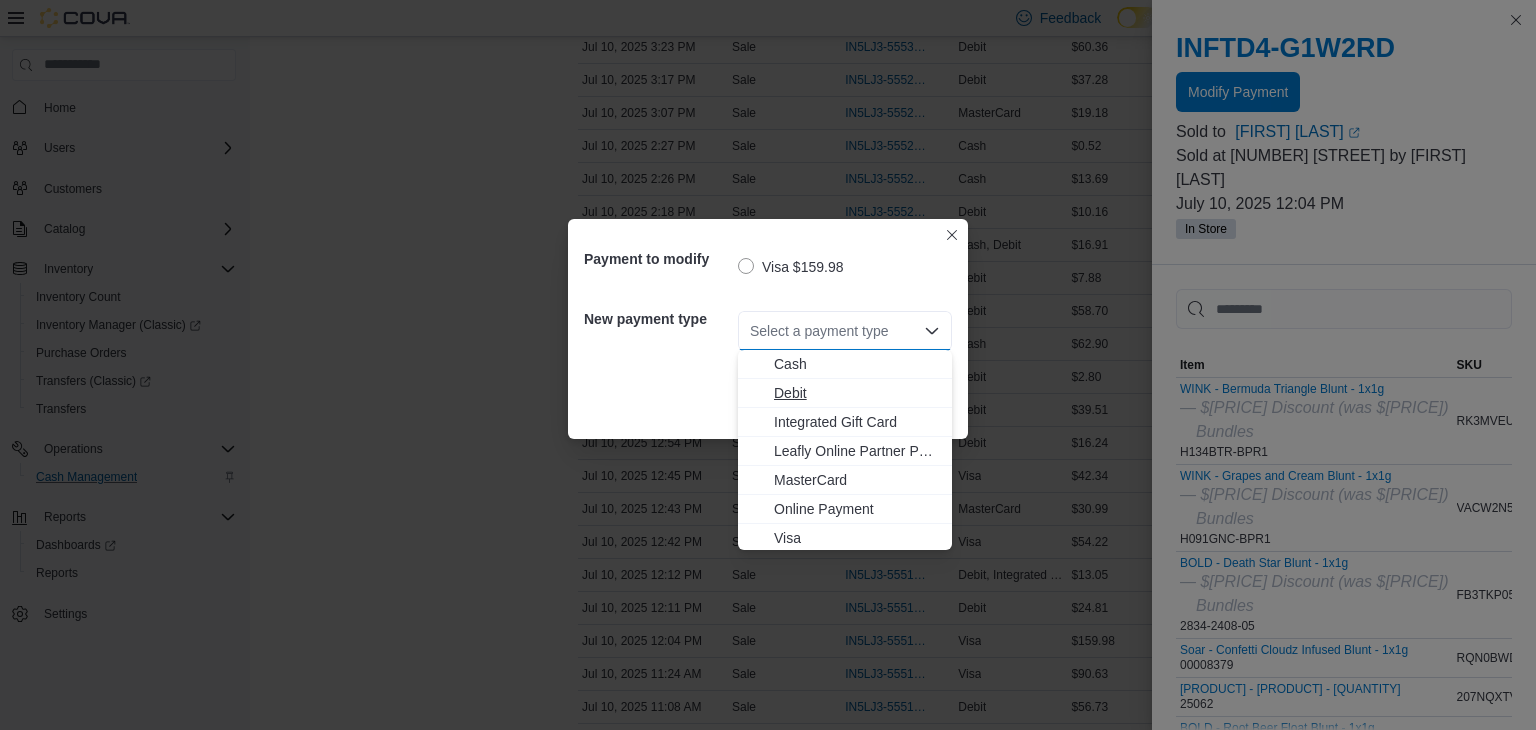 click on "Debit" at bounding box center [857, 393] 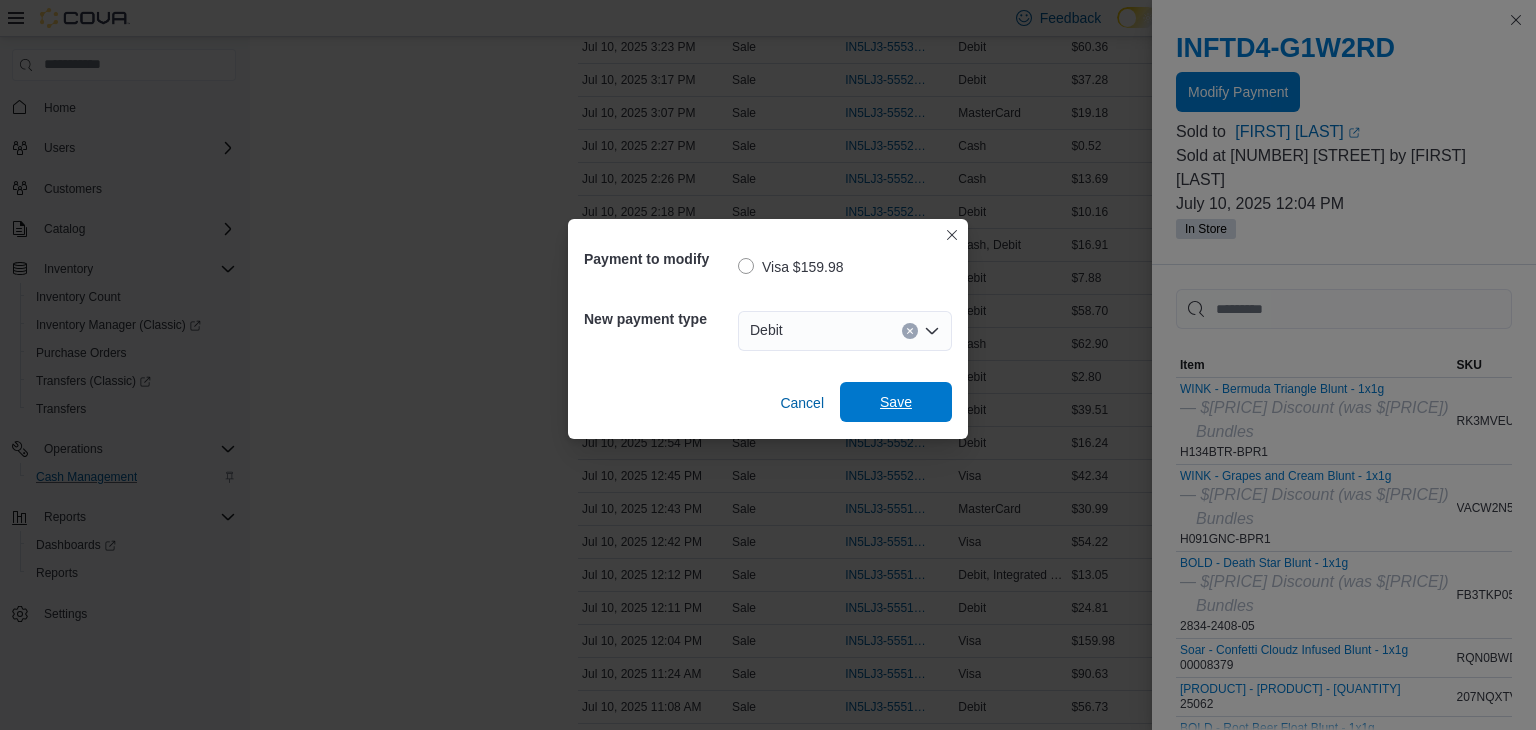 click on "Save" at bounding box center (896, 402) 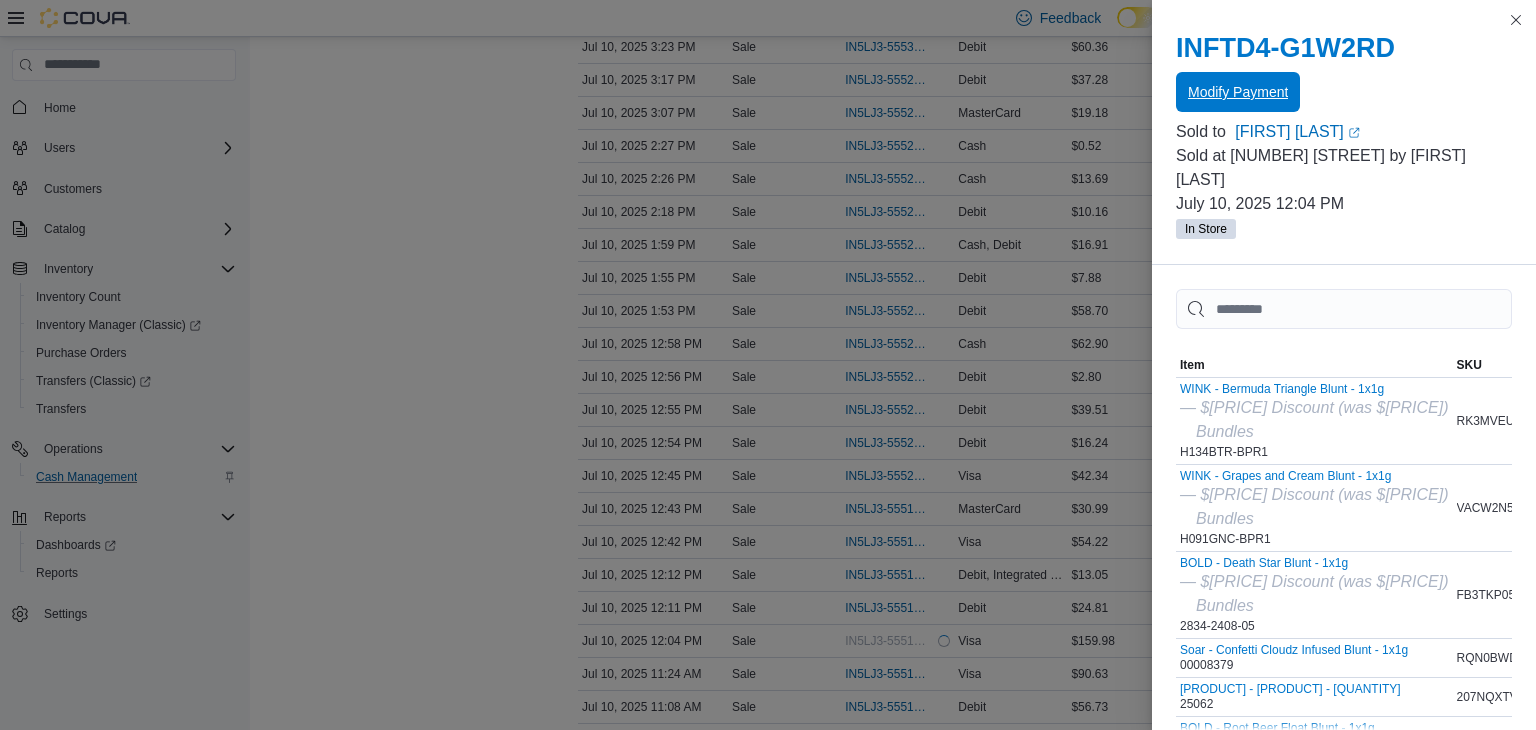 scroll, scrollTop: 0, scrollLeft: 0, axis: both 